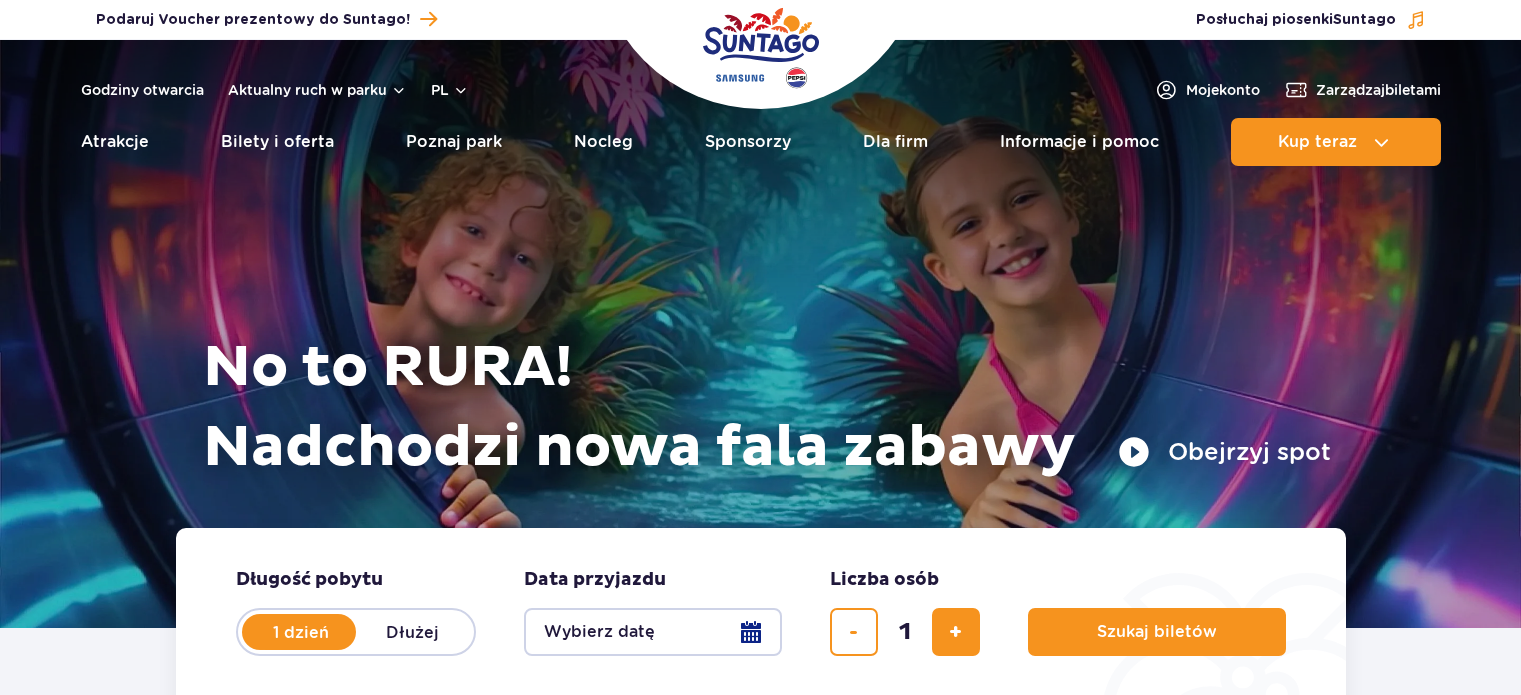 scroll, scrollTop: 0, scrollLeft: 0, axis: both 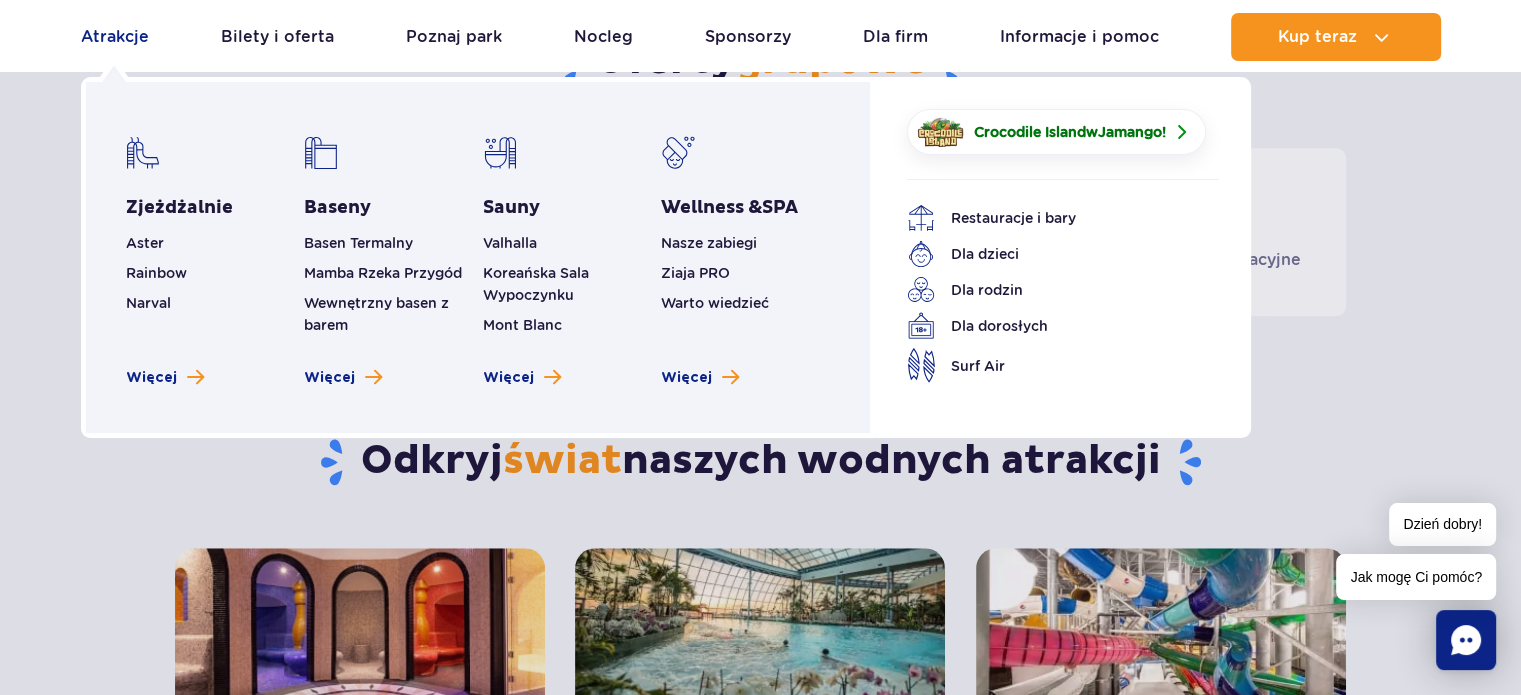 click on "Atrakcje" at bounding box center [115, 37] 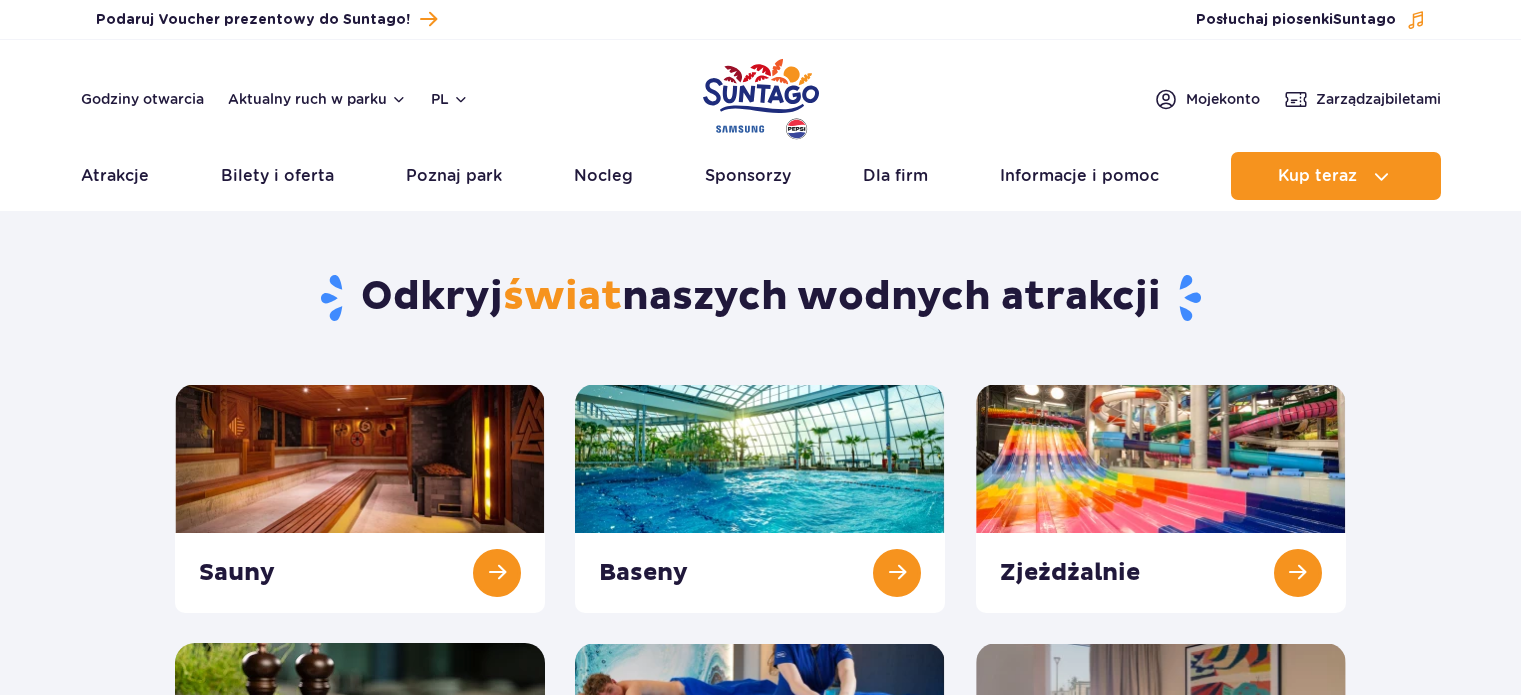 scroll, scrollTop: 0, scrollLeft: 0, axis: both 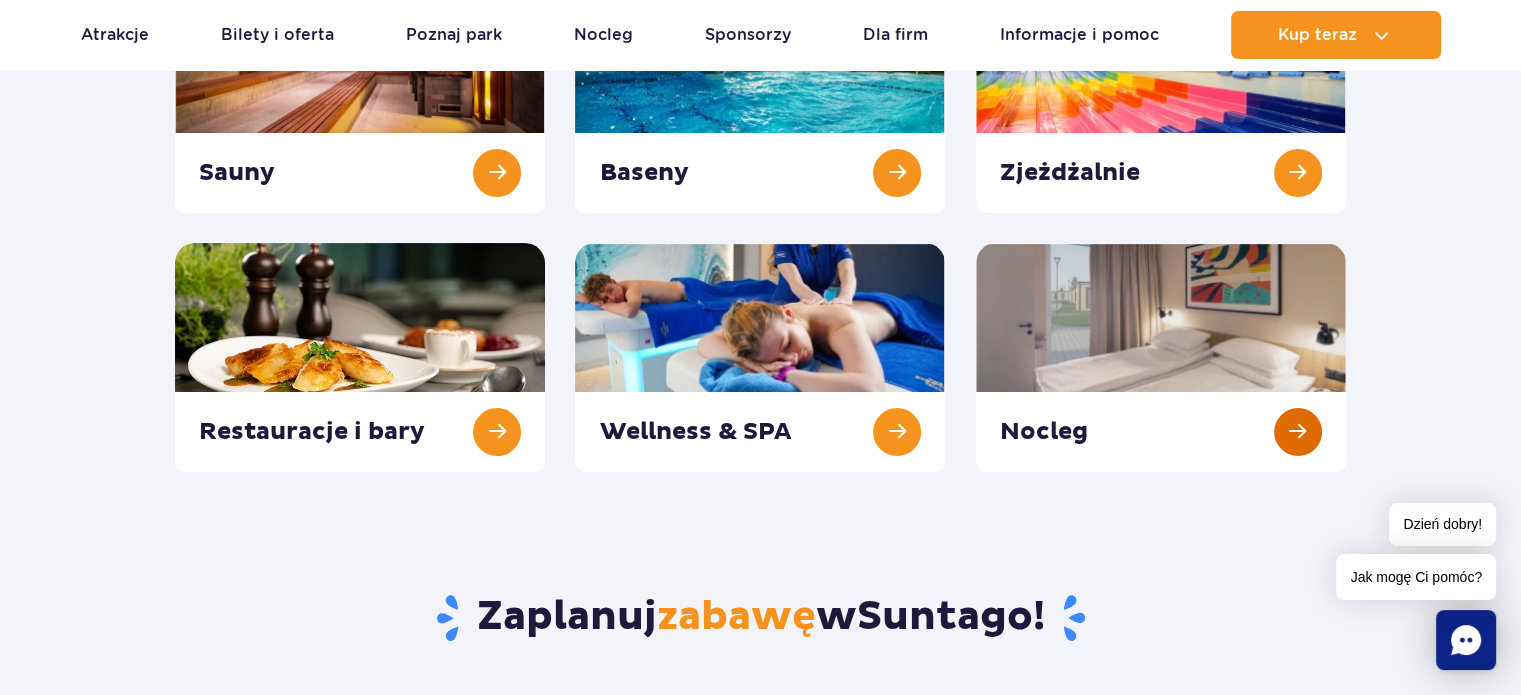 click at bounding box center (1161, 357) 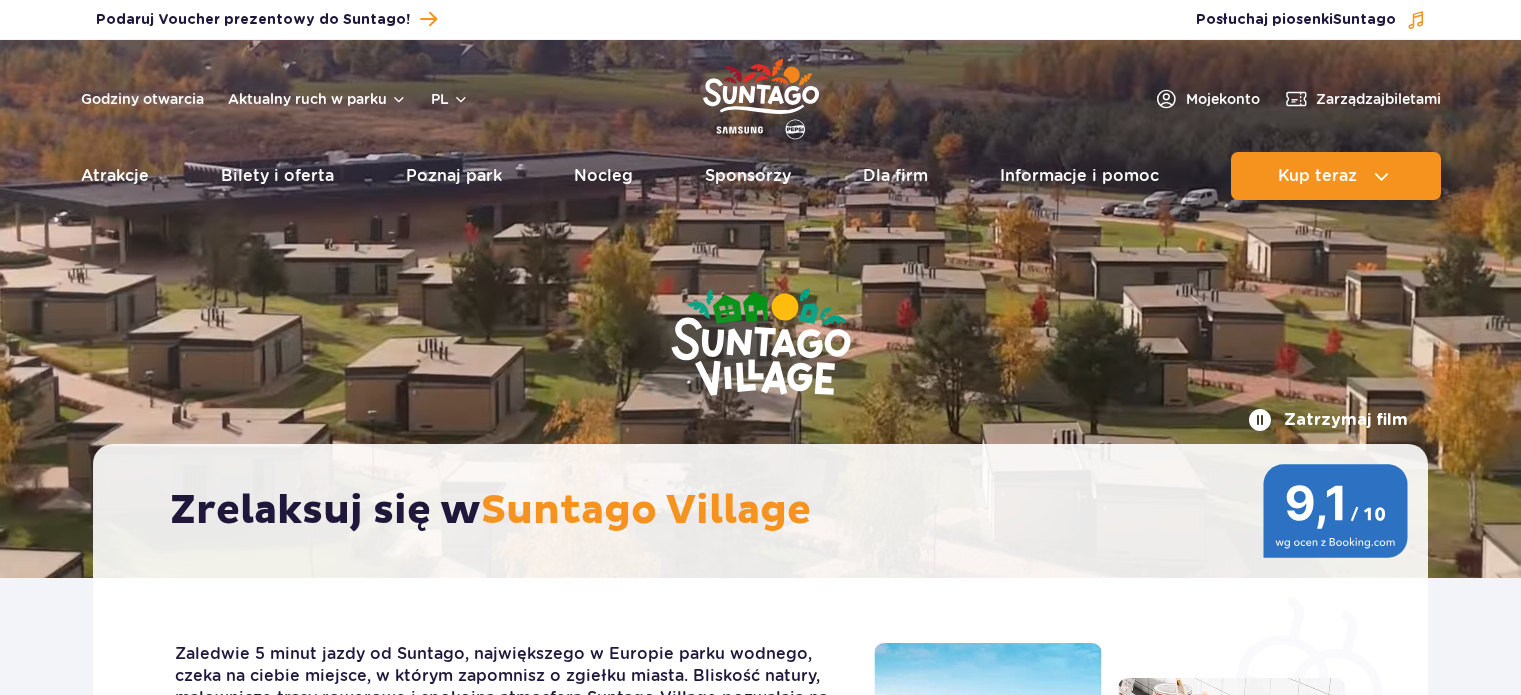 scroll, scrollTop: 0, scrollLeft: 0, axis: both 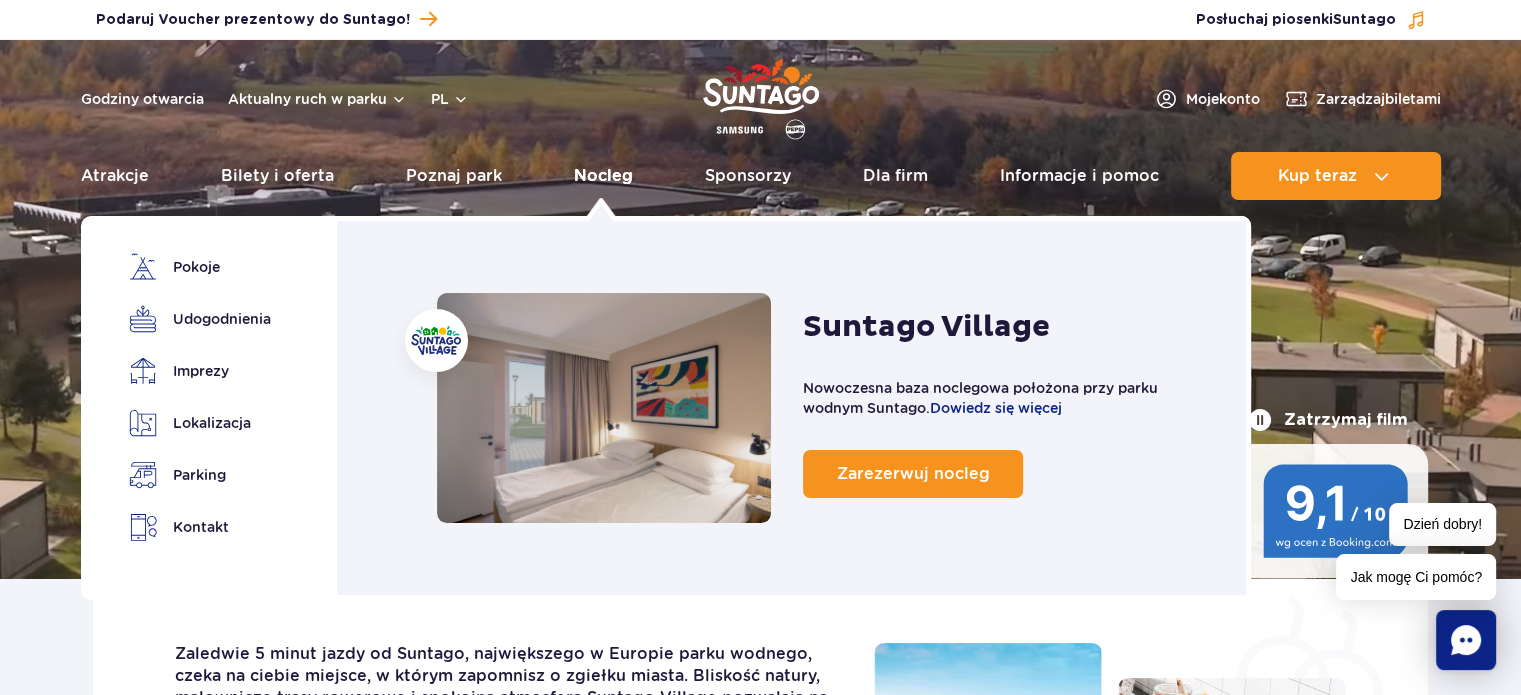 click on "Nocleg" at bounding box center [603, 176] 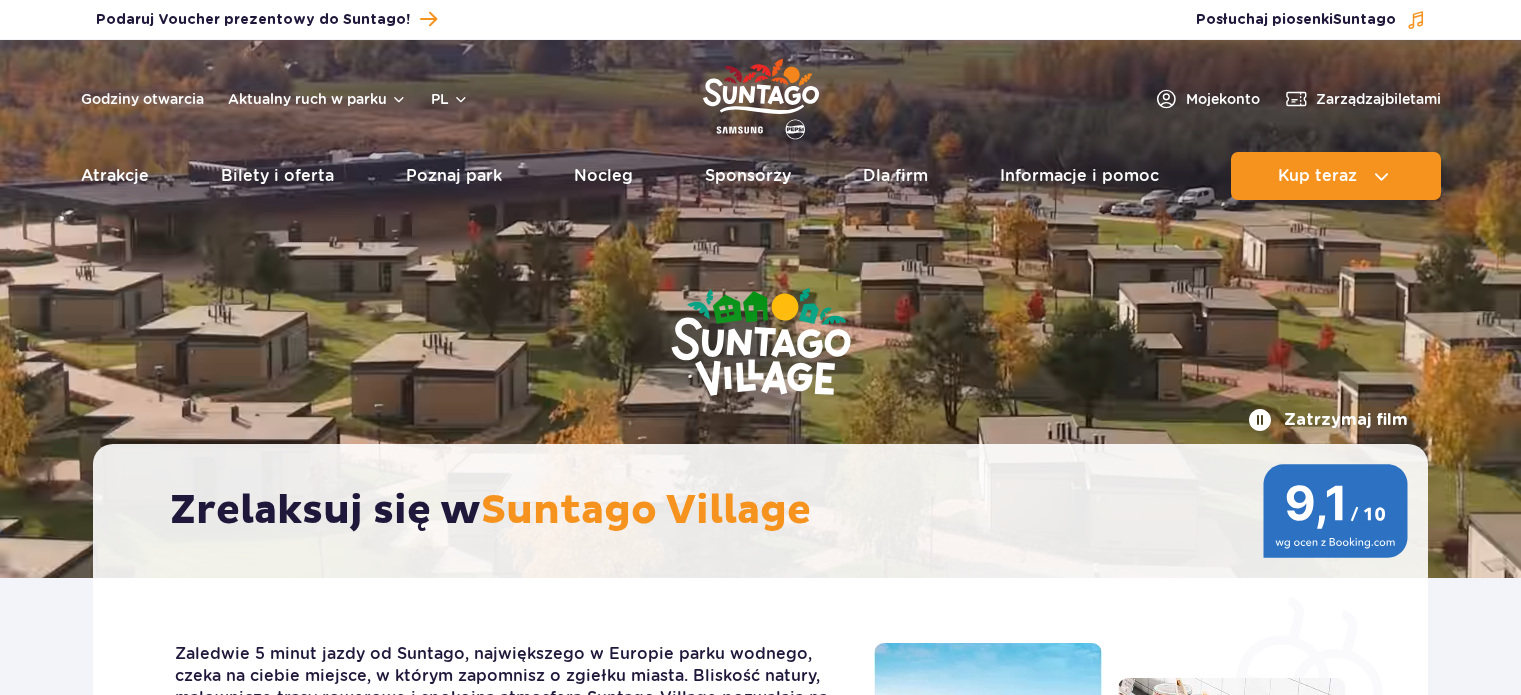 scroll, scrollTop: 0, scrollLeft: 0, axis: both 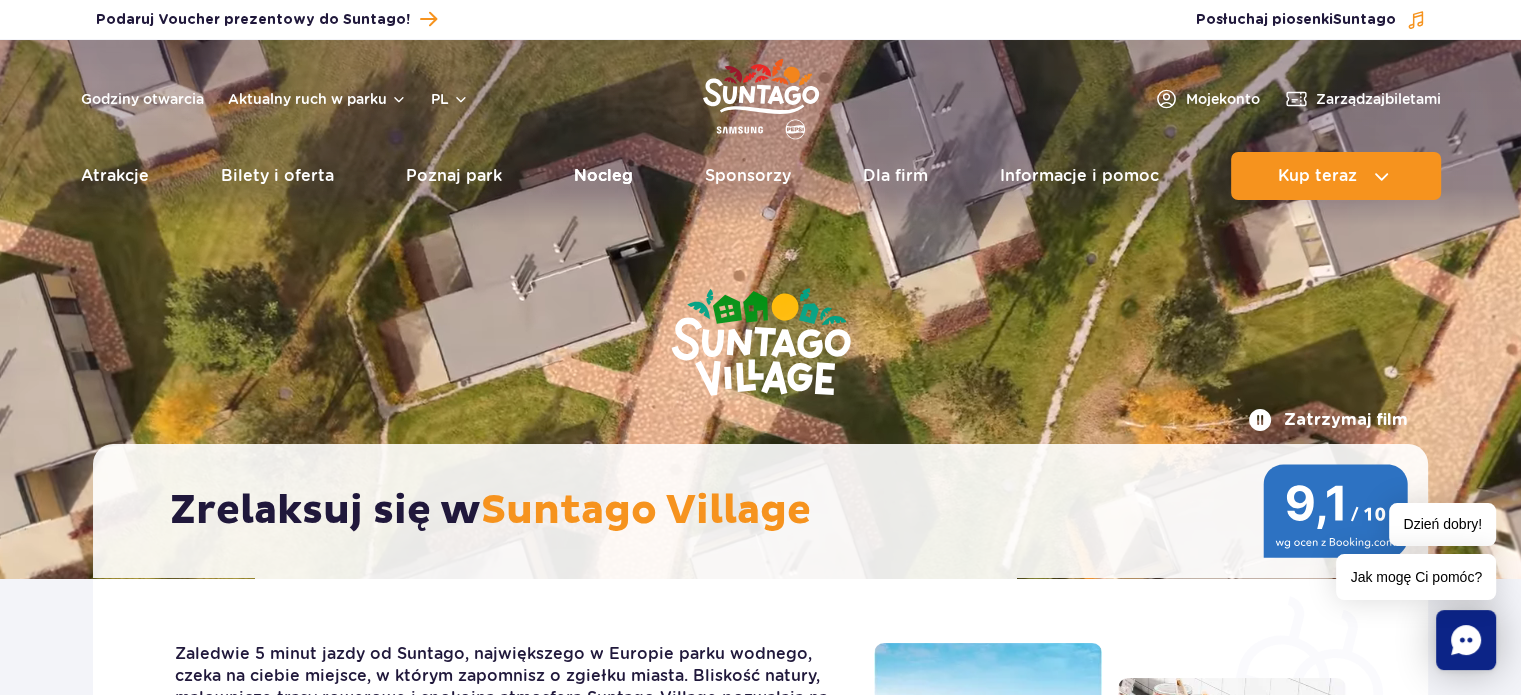click on "Nocleg" at bounding box center (603, 176) 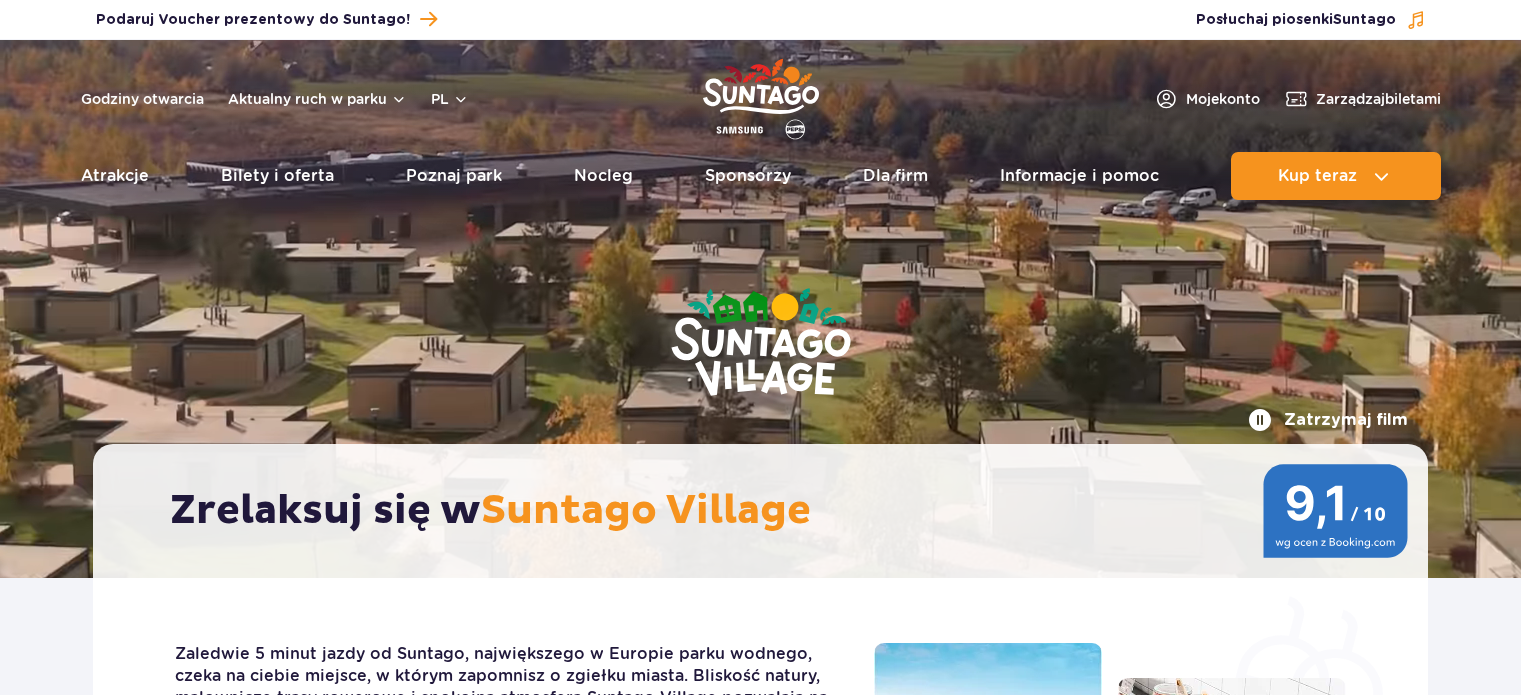 scroll, scrollTop: 0, scrollLeft: 0, axis: both 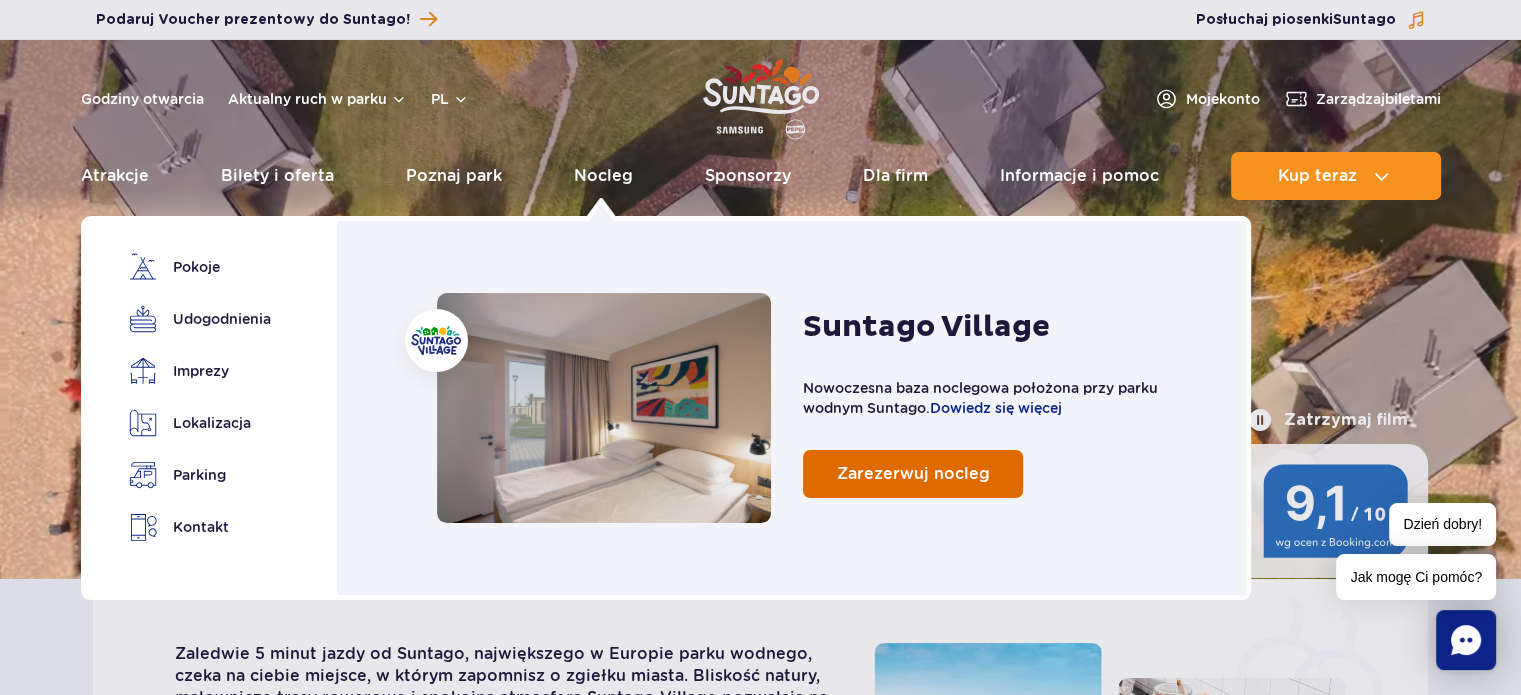 click on "Zarezerwuj nocleg" at bounding box center (913, 473) 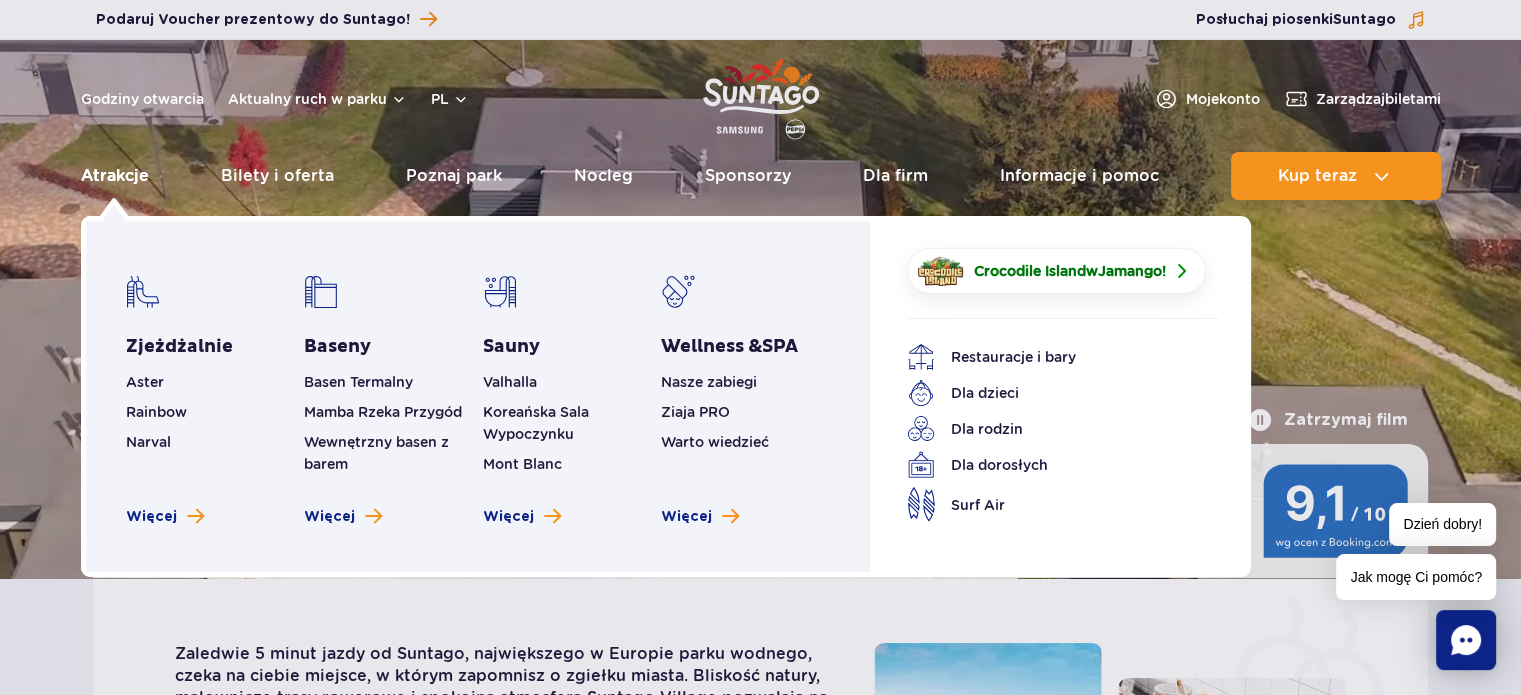 click on "Atrakcje" at bounding box center [115, 176] 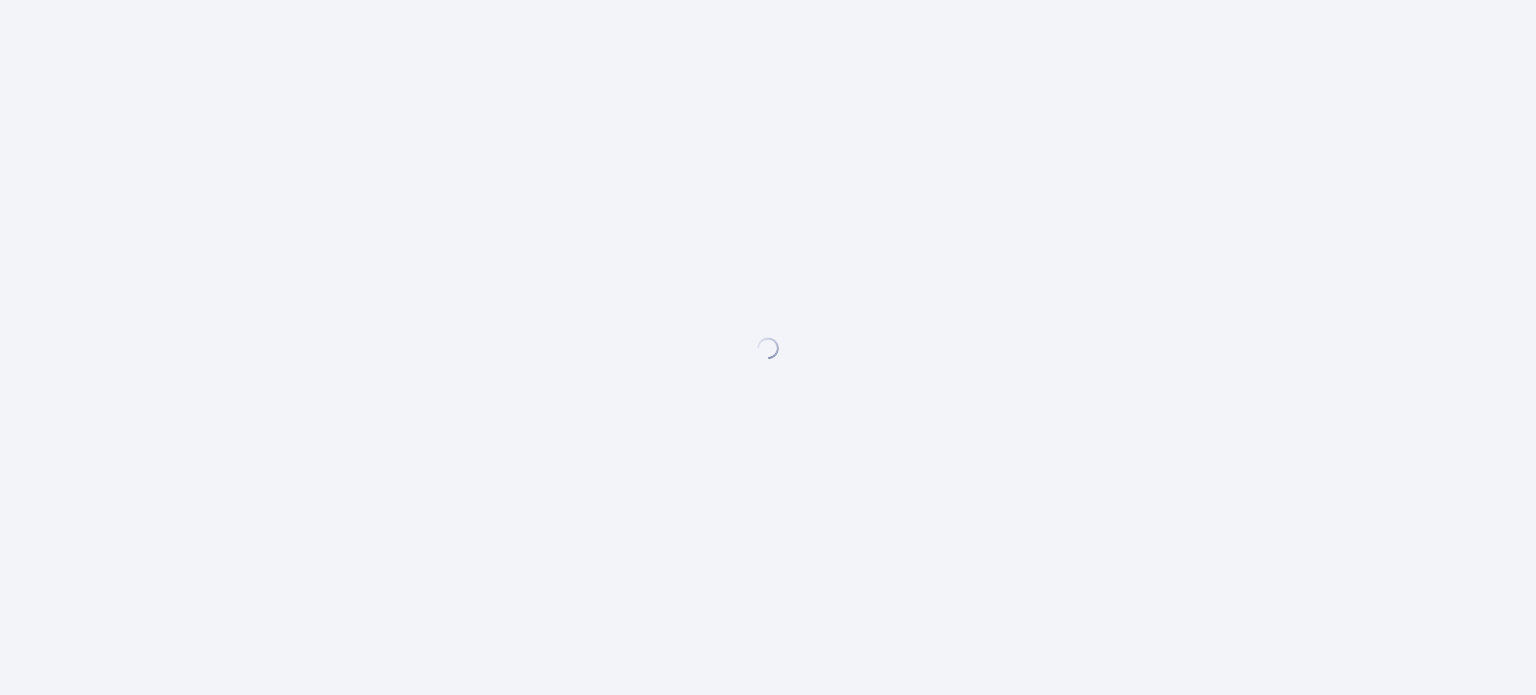 scroll, scrollTop: 0, scrollLeft: 0, axis: both 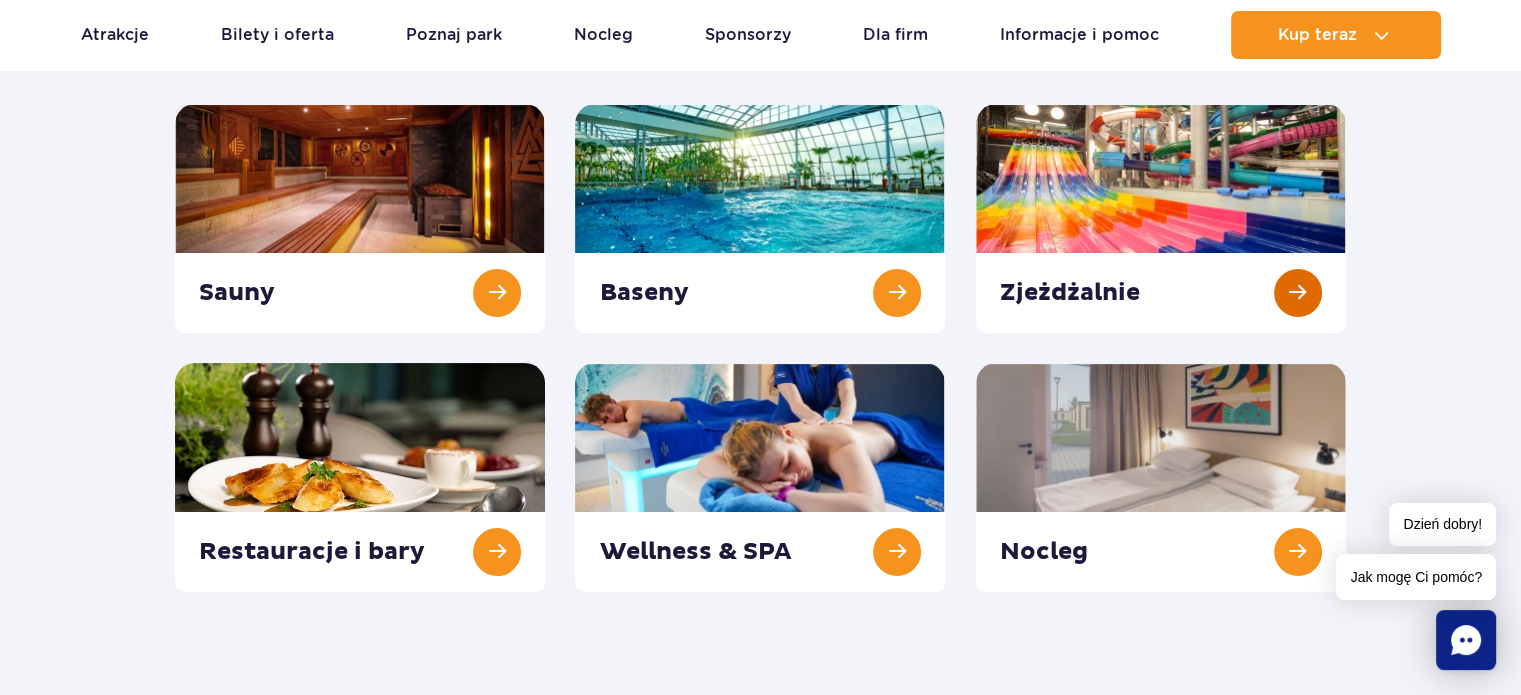 click at bounding box center [1161, 218] 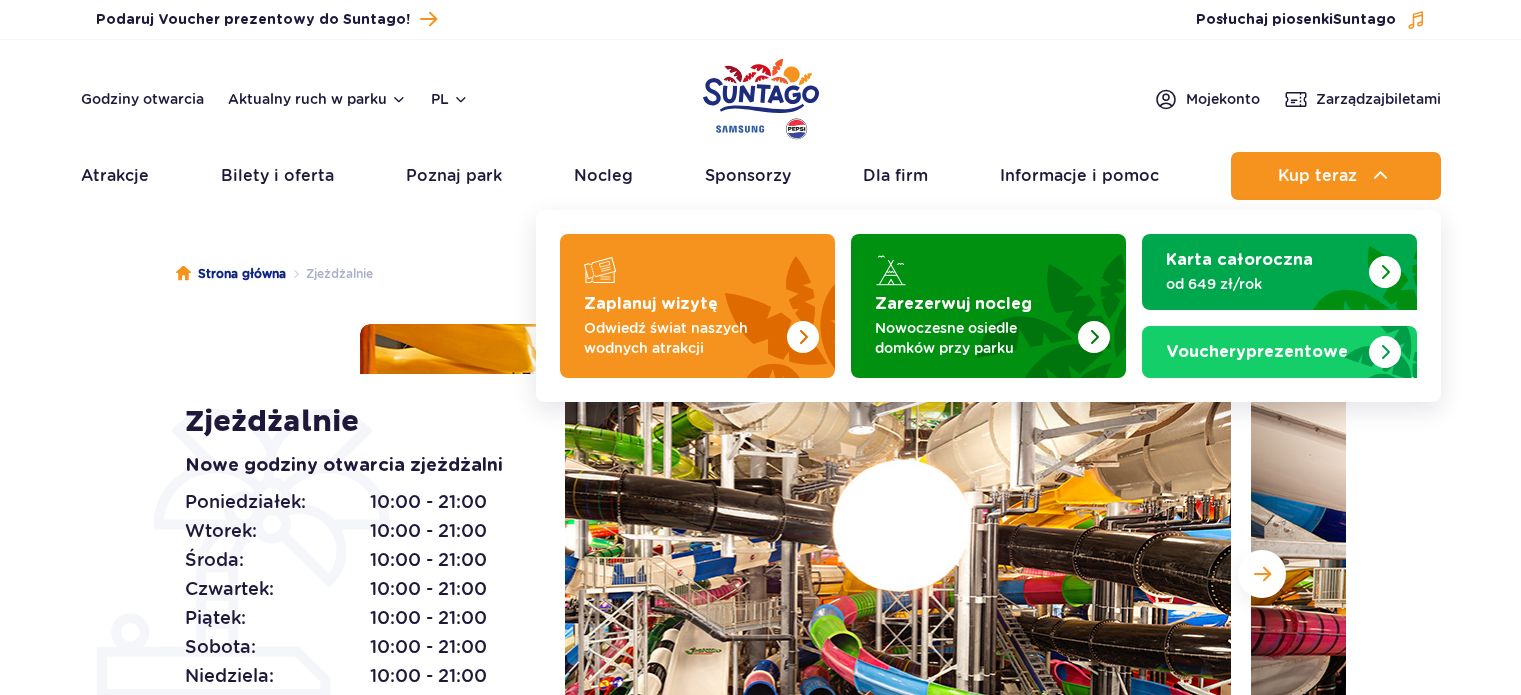 scroll, scrollTop: 0, scrollLeft: 0, axis: both 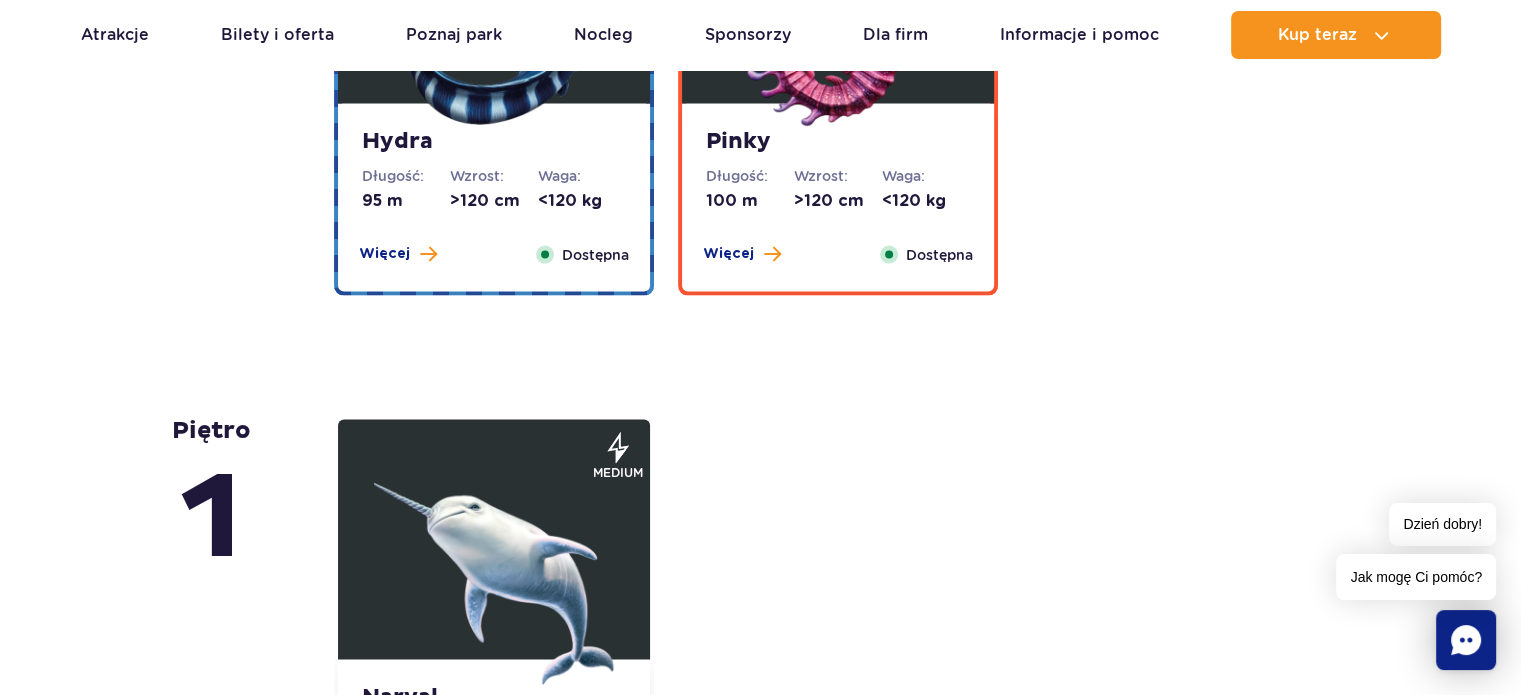 click at bounding box center (494, 565) 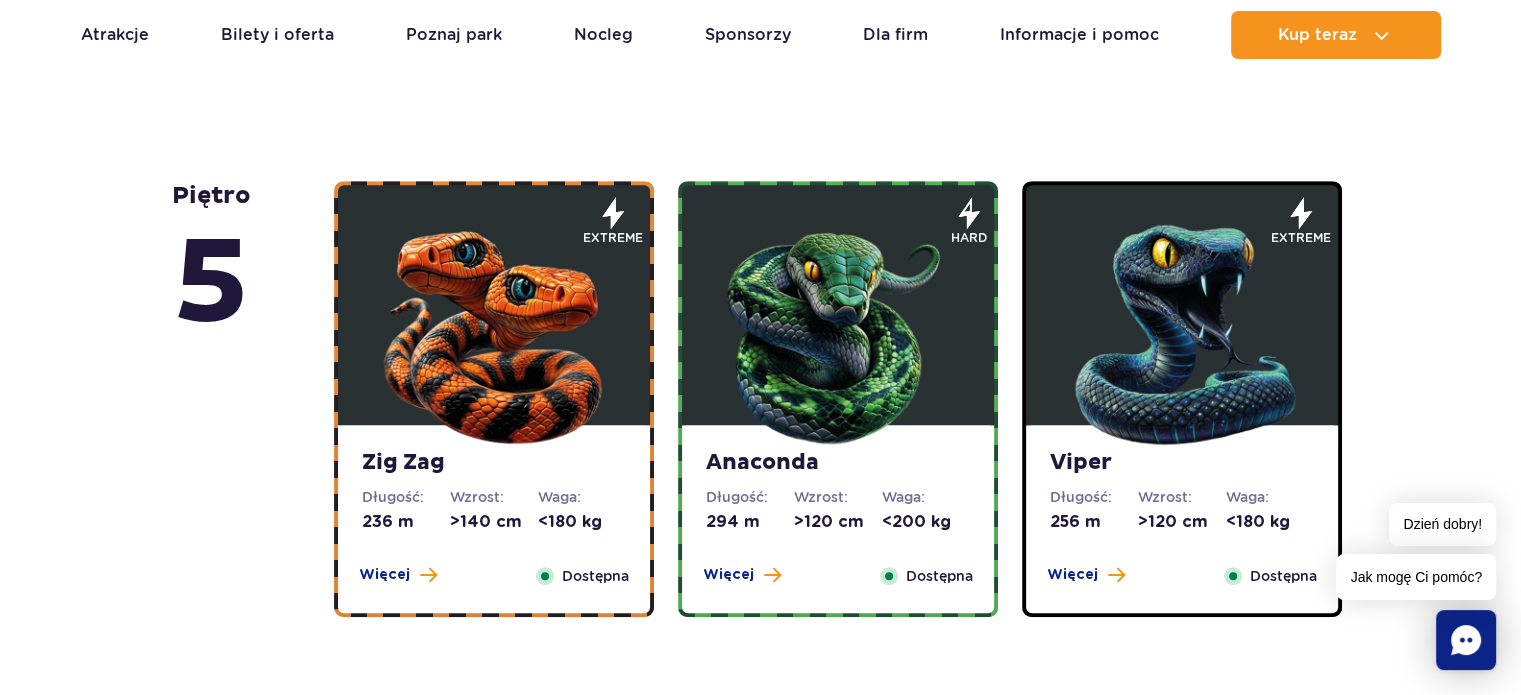 scroll, scrollTop: 1176, scrollLeft: 0, axis: vertical 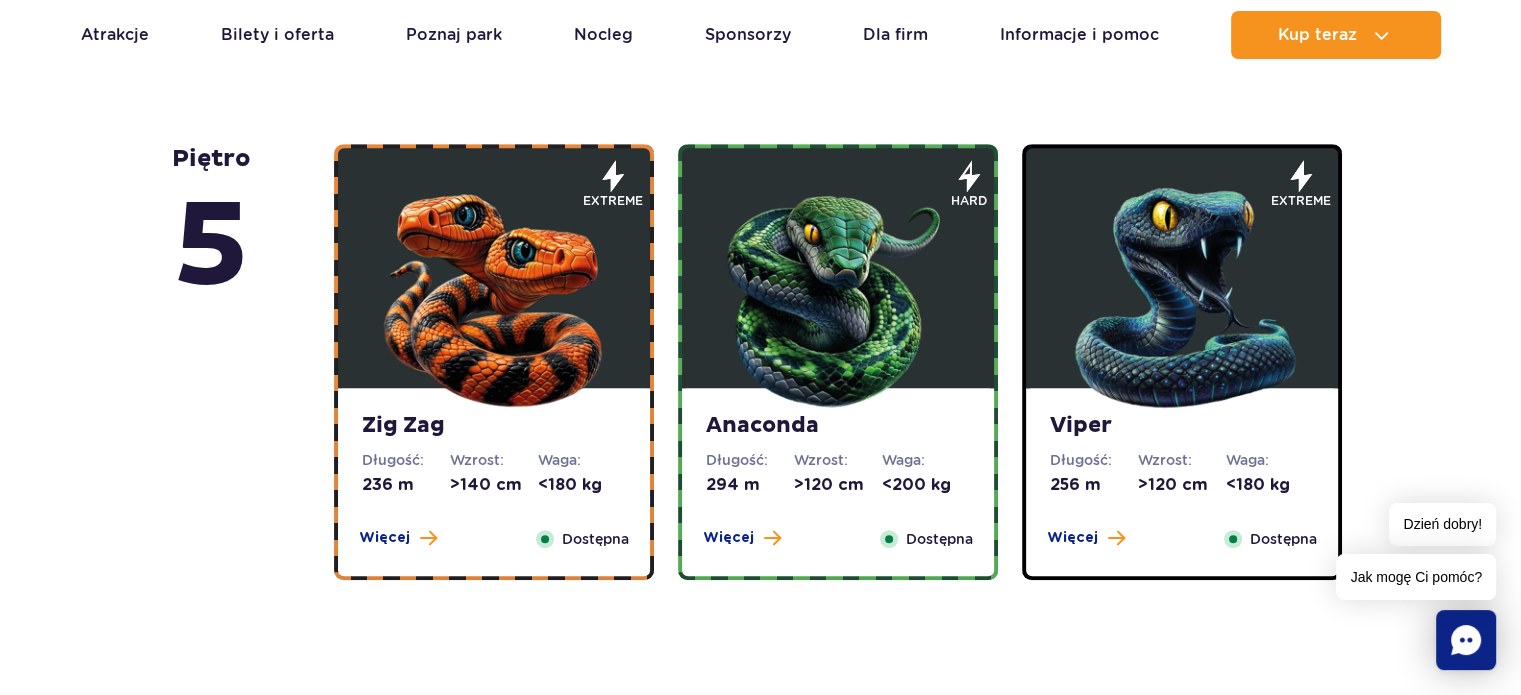 click at bounding box center (494, 293) 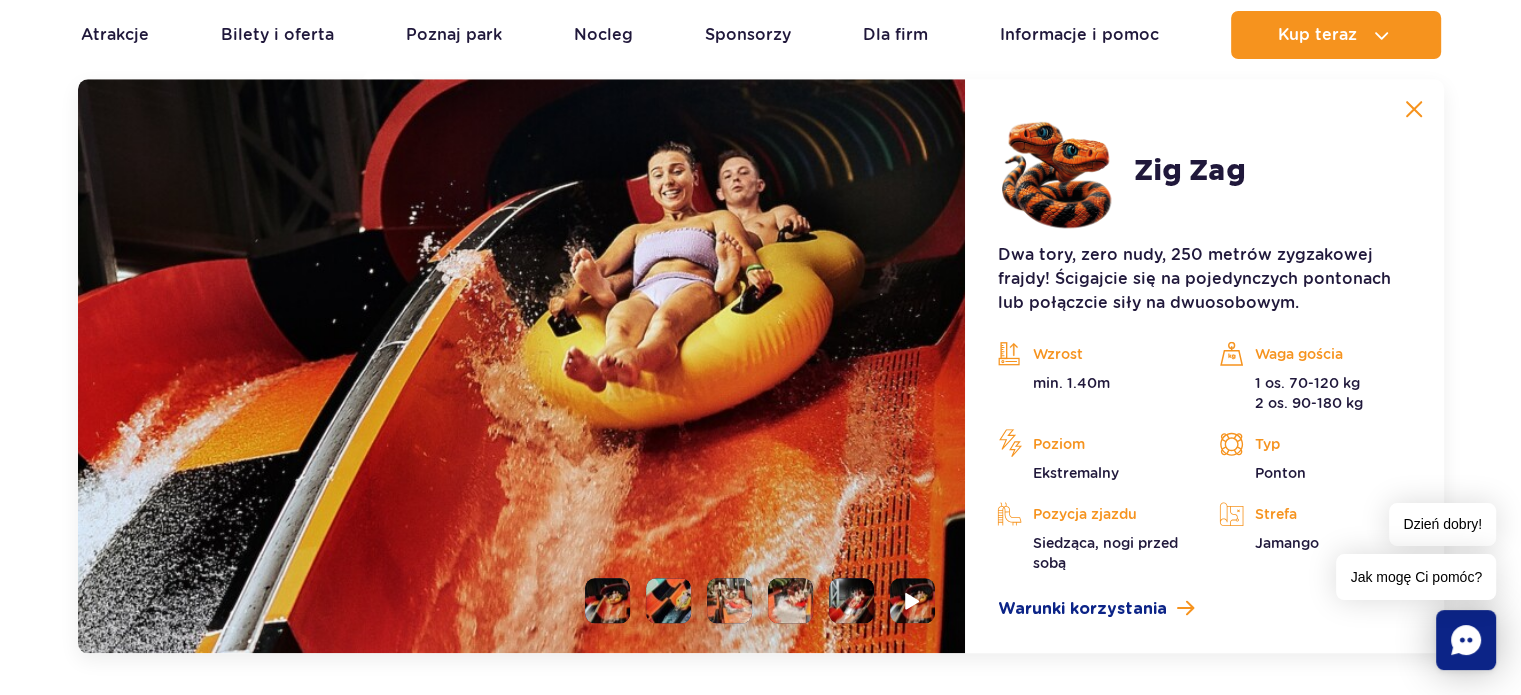 scroll, scrollTop: 1720, scrollLeft: 0, axis: vertical 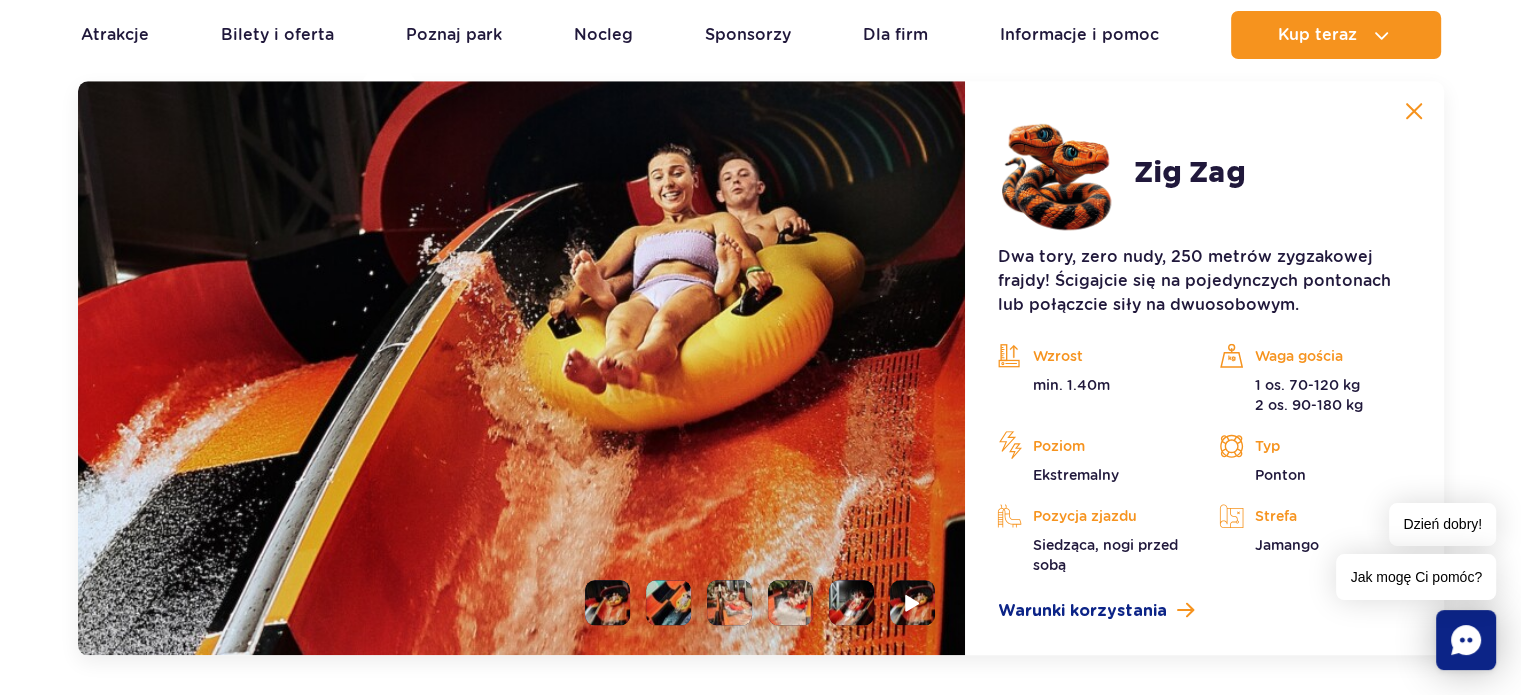 click at bounding box center (522, 368) 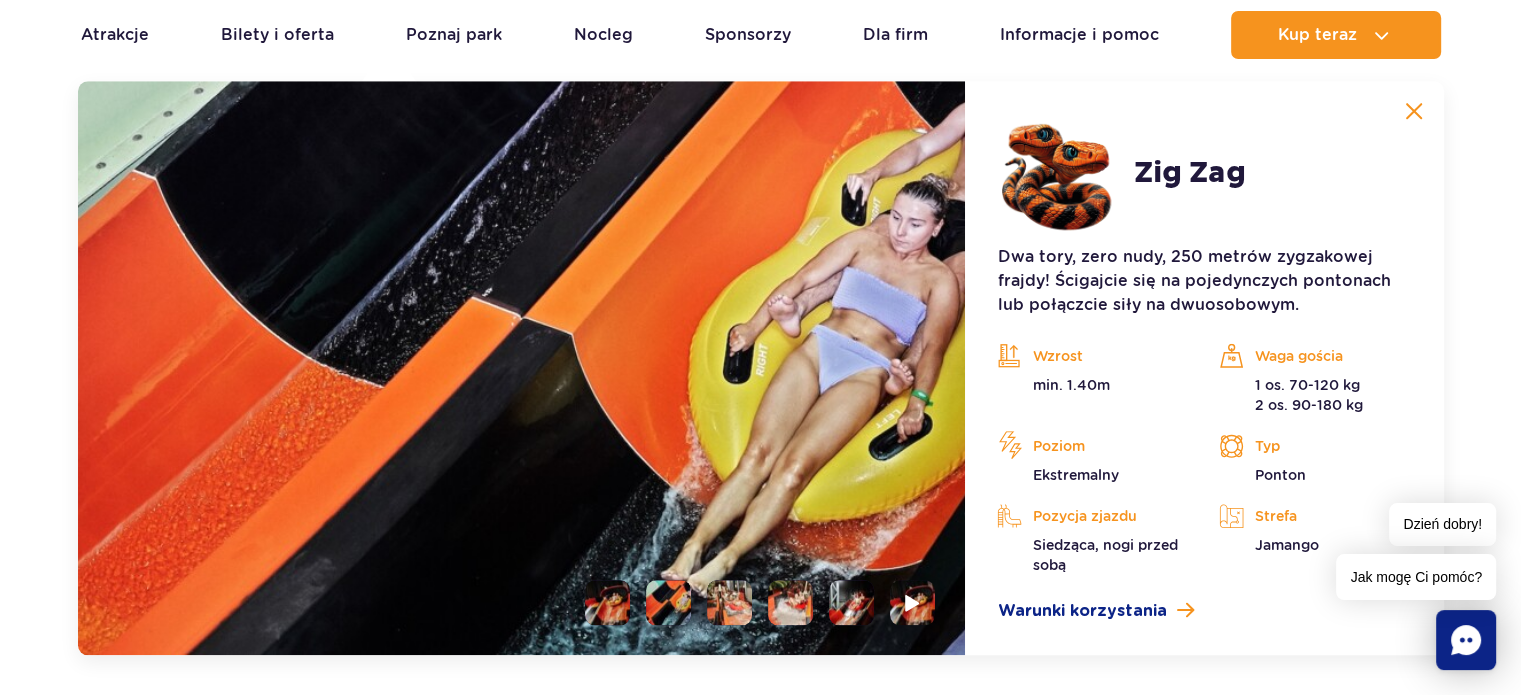click at bounding box center (729, 602) 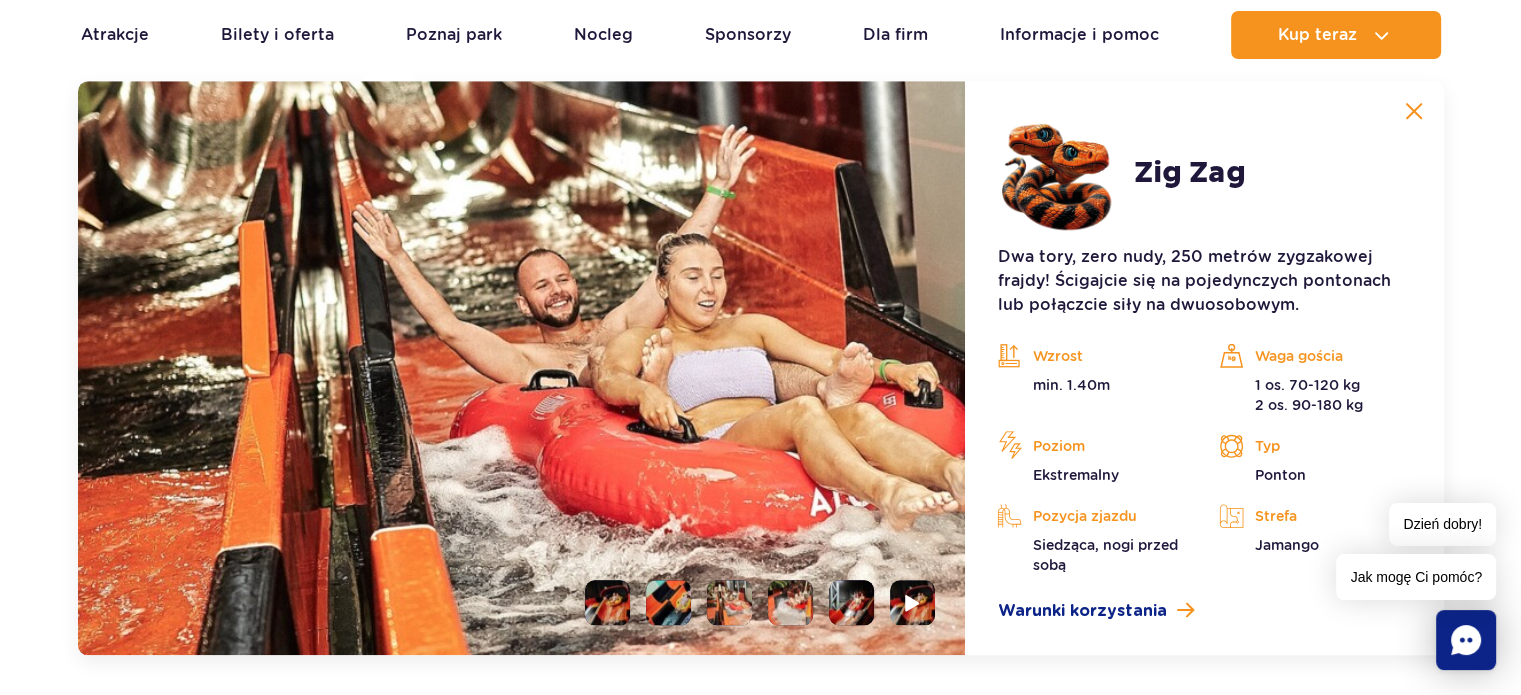 click at bounding box center [607, 602] 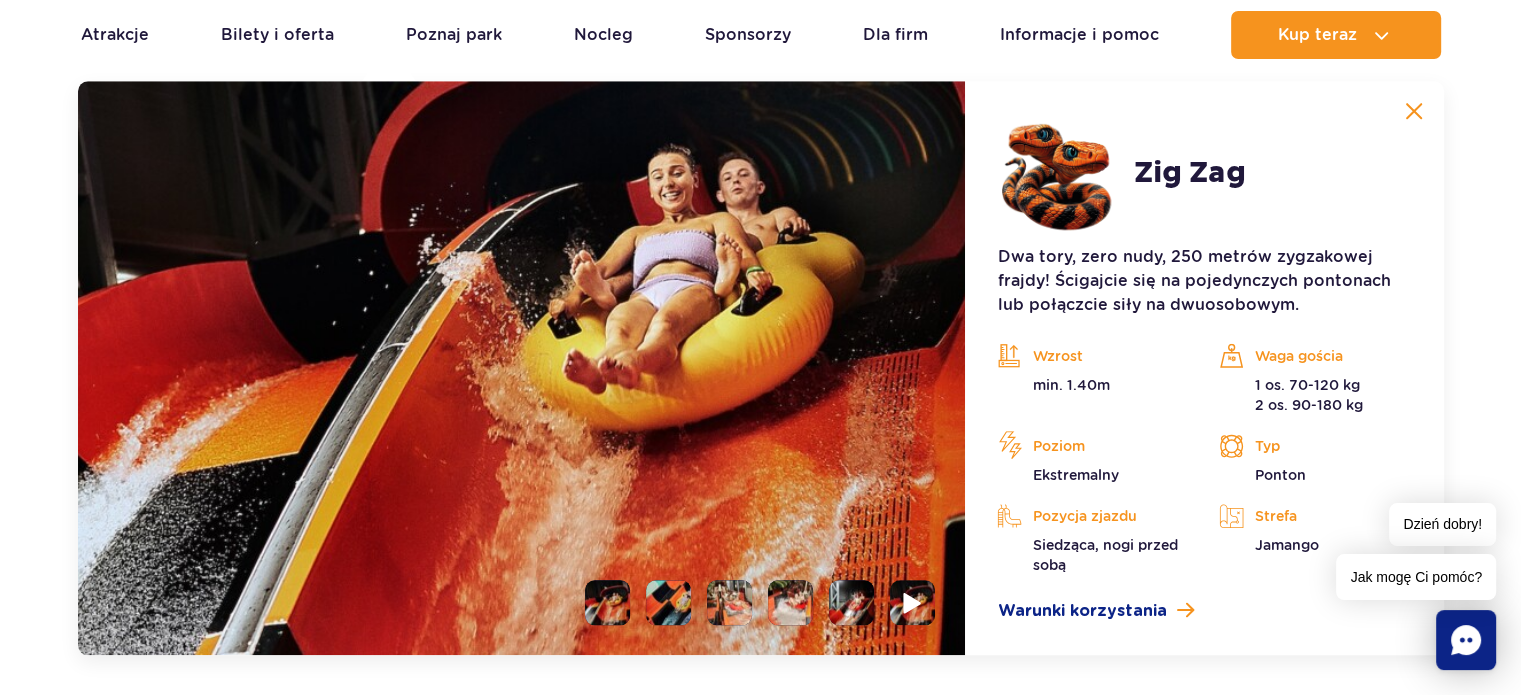 click at bounding box center (913, 602) 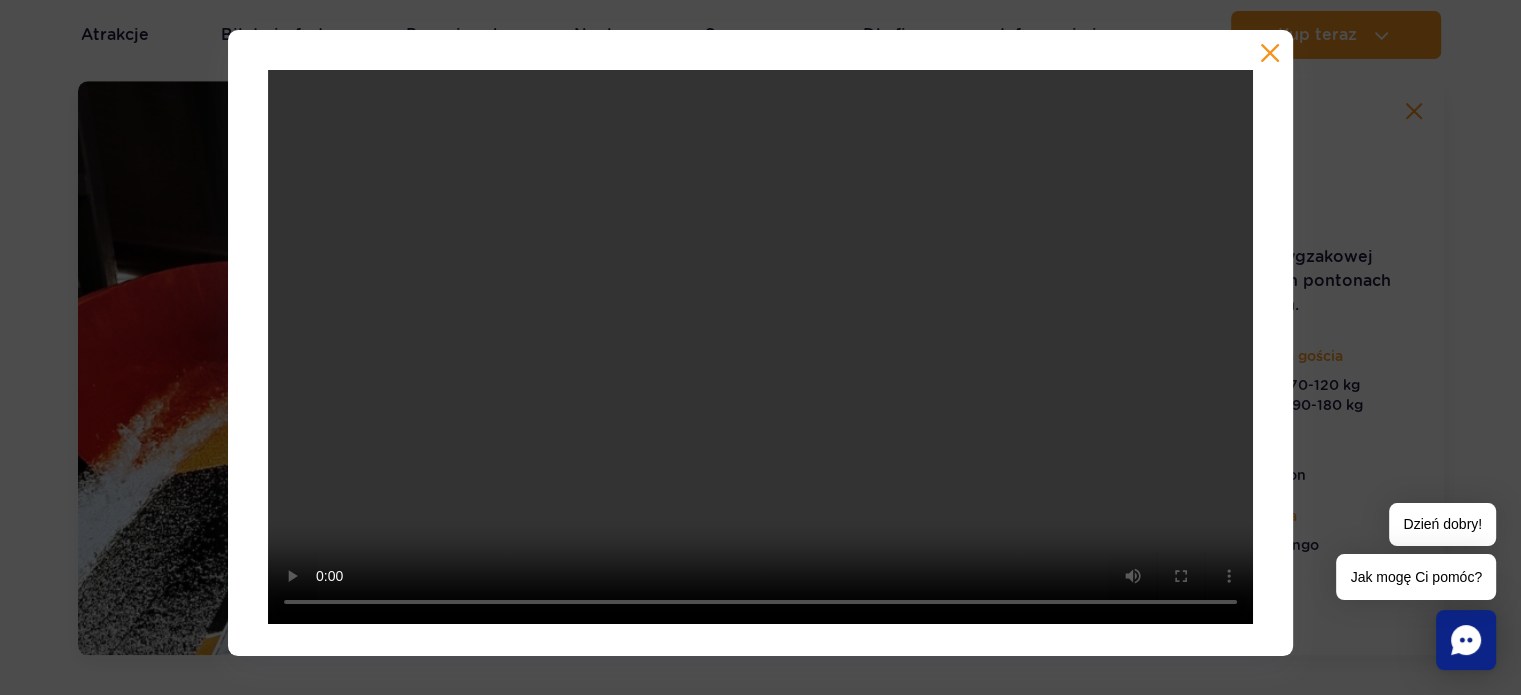 click at bounding box center [1270, 53] 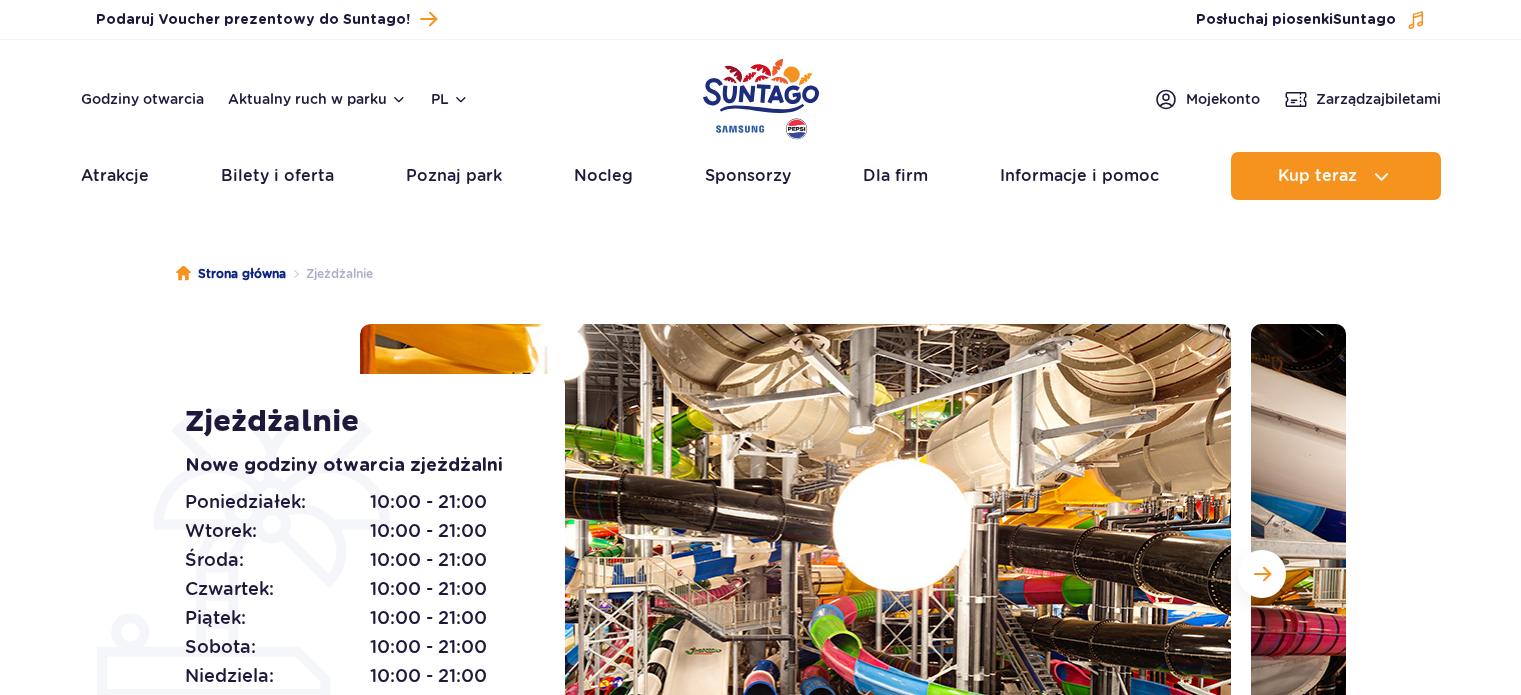 scroll, scrollTop: 0, scrollLeft: 0, axis: both 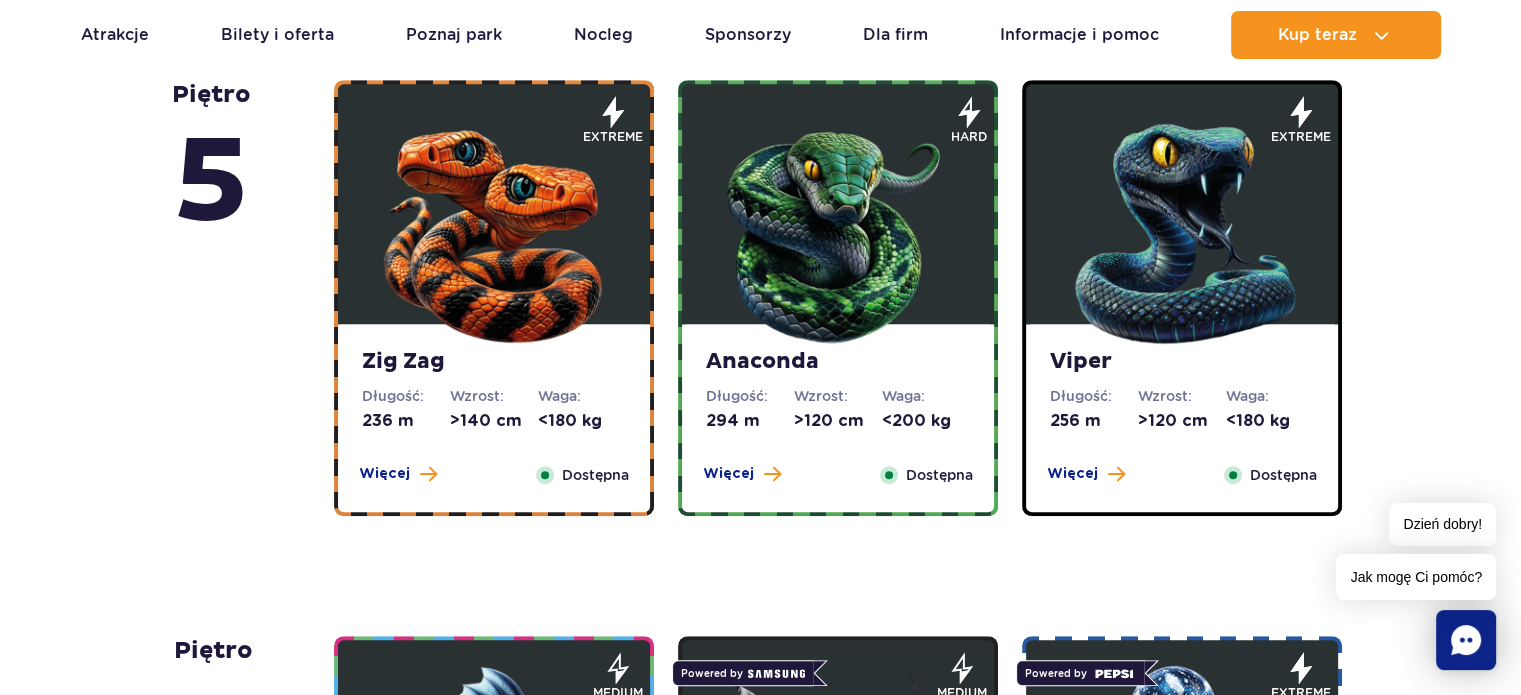 click at bounding box center (838, 229) 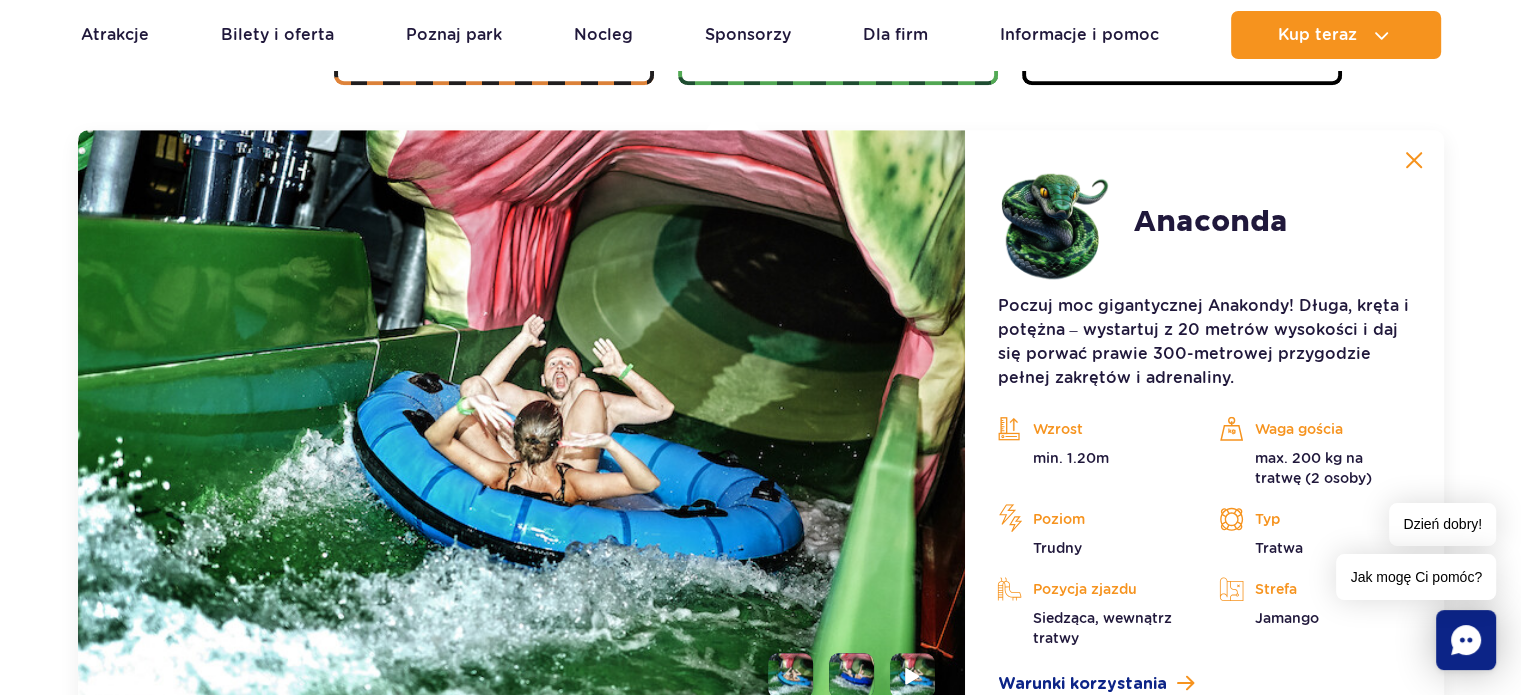 scroll, scrollTop: 1680, scrollLeft: 0, axis: vertical 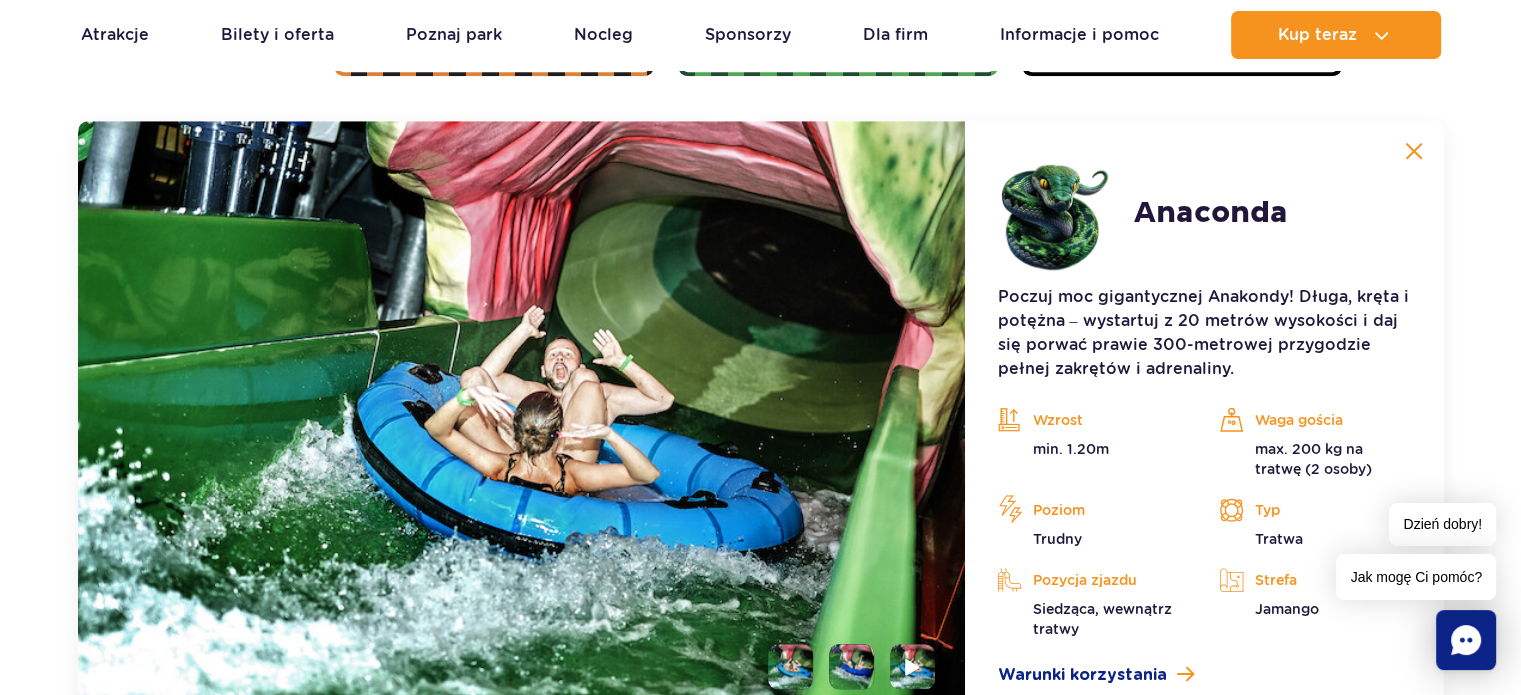 click at bounding box center (522, 420) 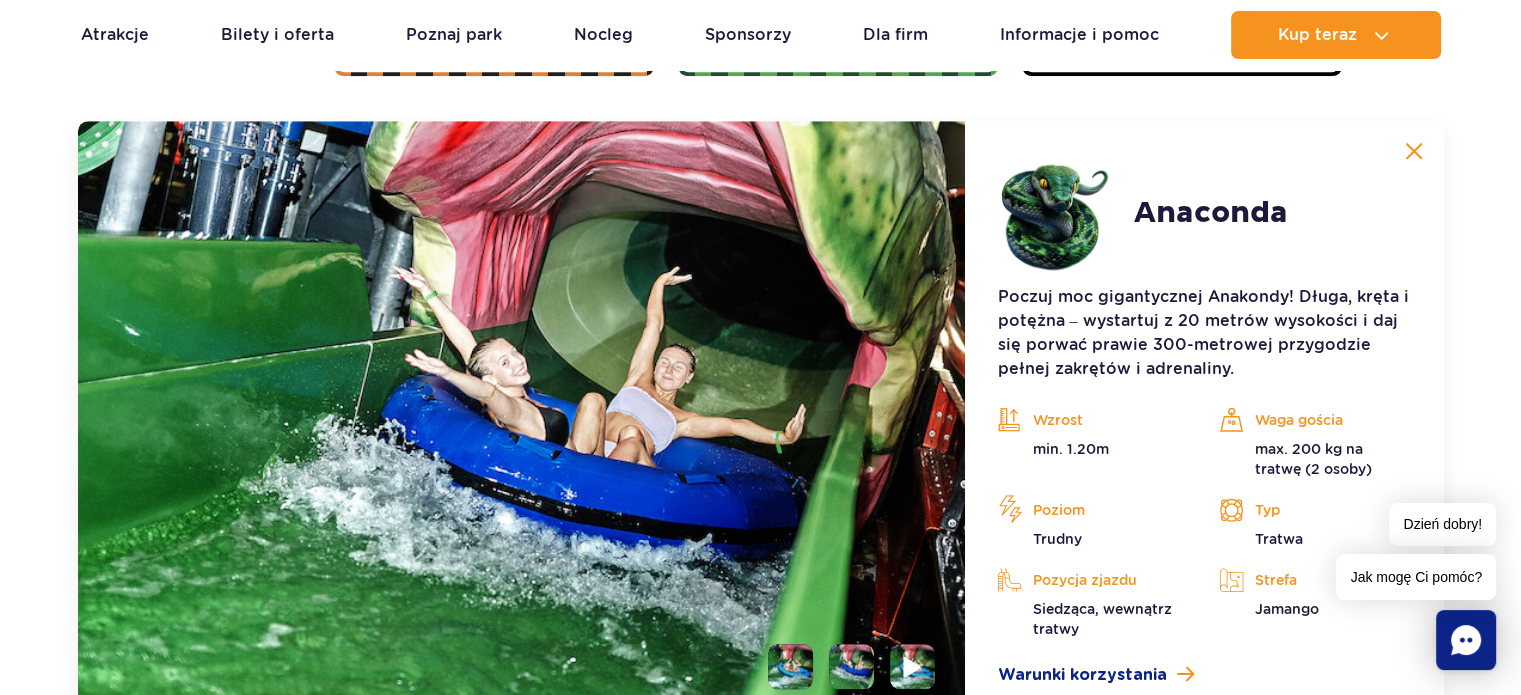click at bounding box center [913, 666] 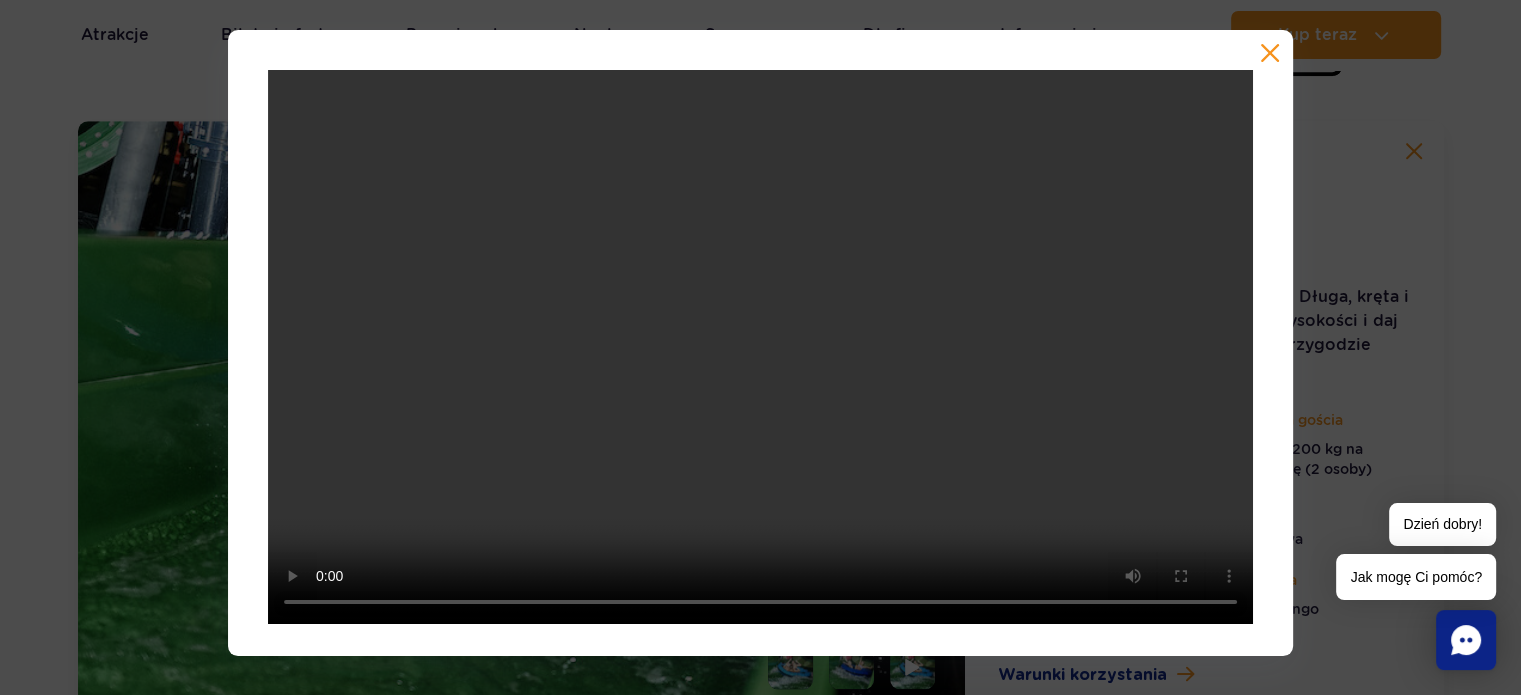 click at bounding box center [1270, 53] 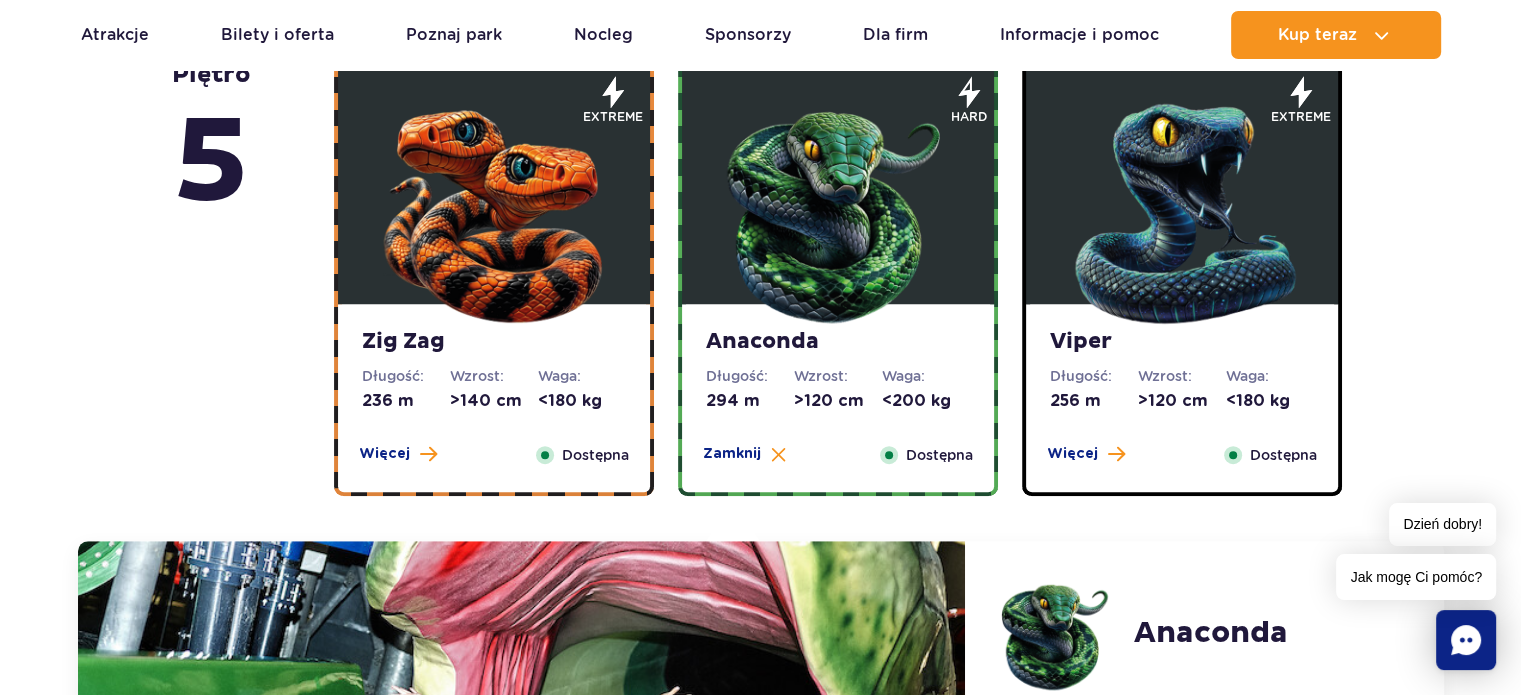 scroll, scrollTop: 1160, scrollLeft: 0, axis: vertical 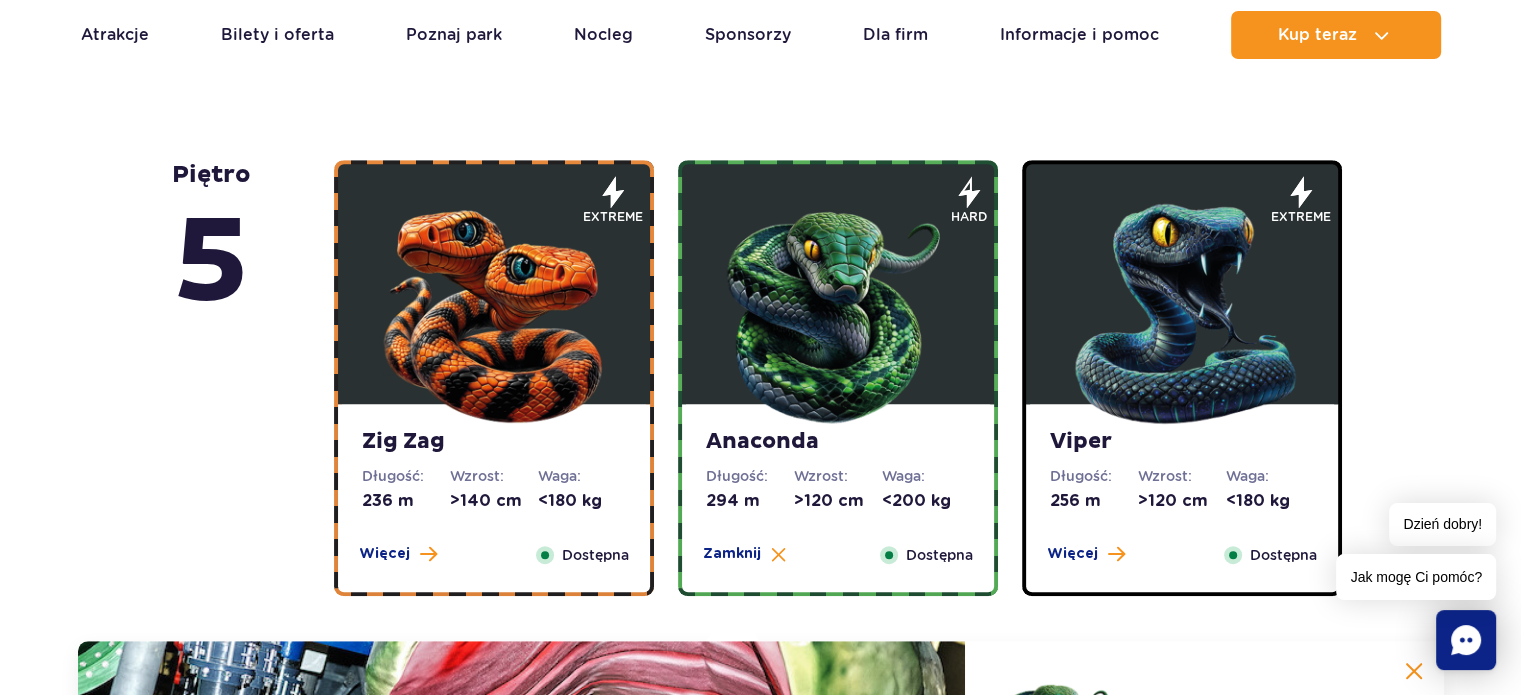 click at bounding box center [1182, 309] 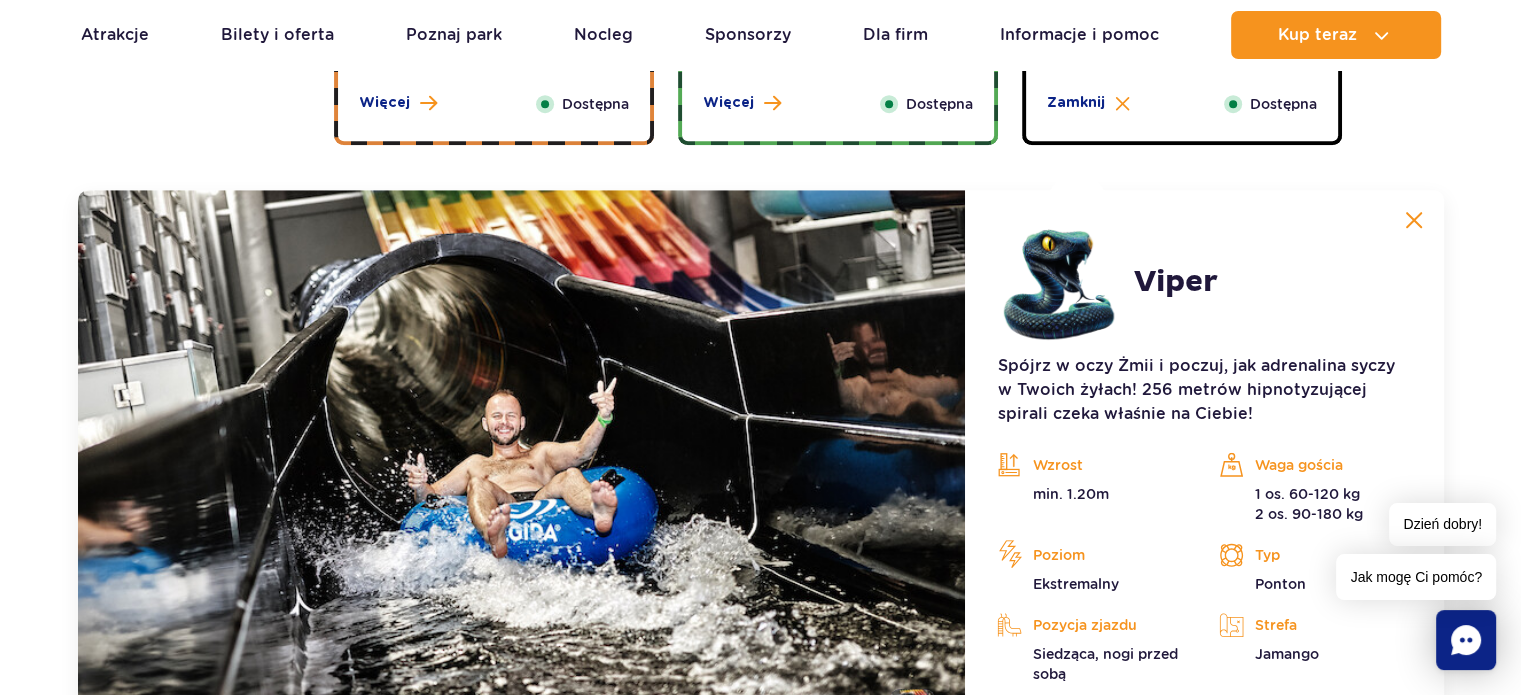 scroll, scrollTop: 1680, scrollLeft: 0, axis: vertical 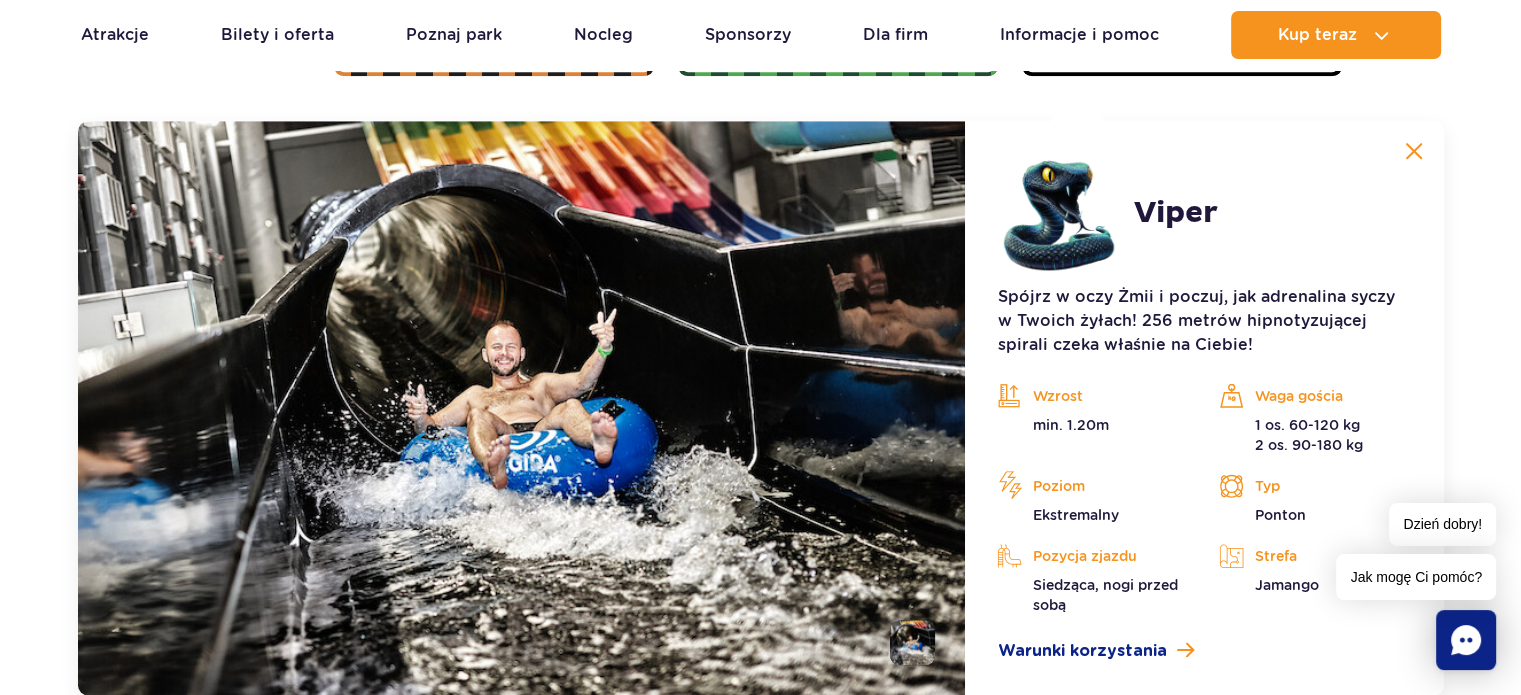 click at bounding box center (912, 642) 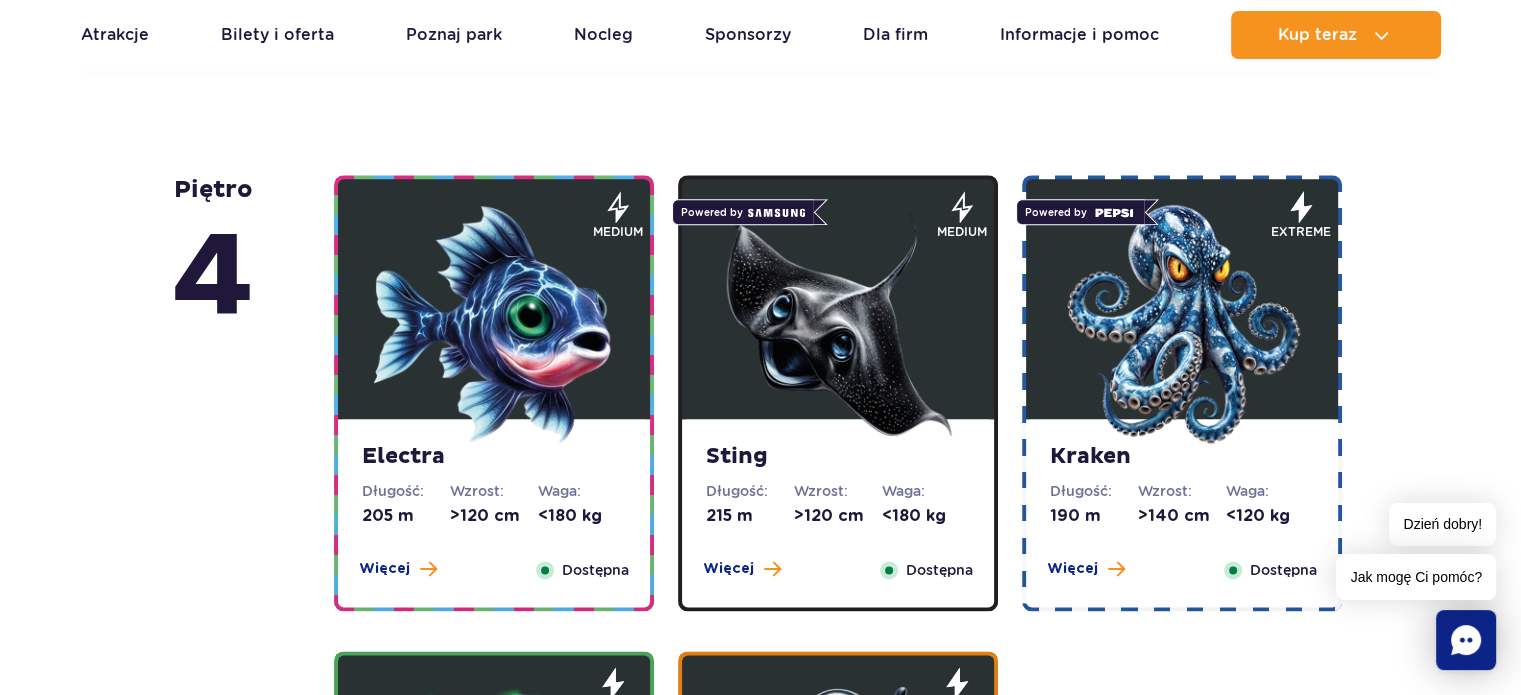 scroll, scrollTop: 2360, scrollLeft: 0, axis: vertical 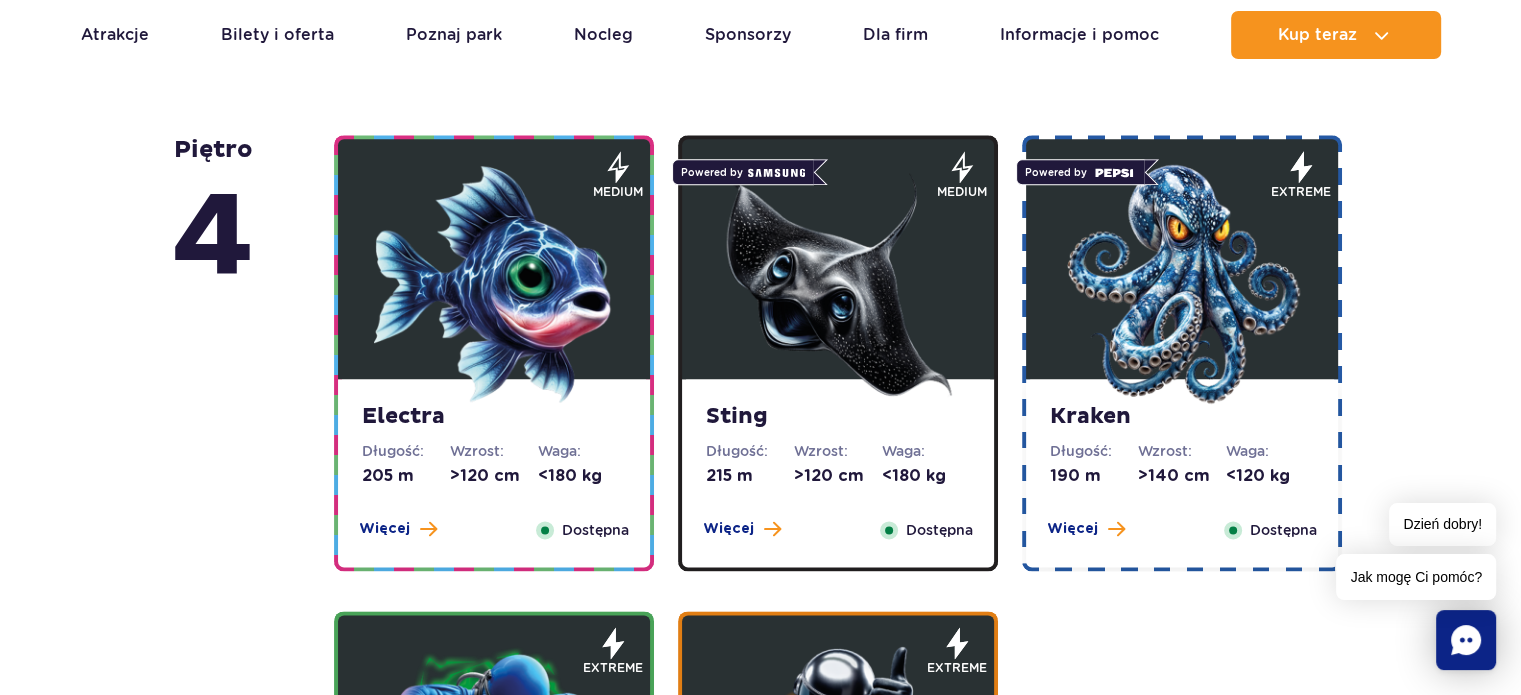 click at bounding box center (1182, 284) 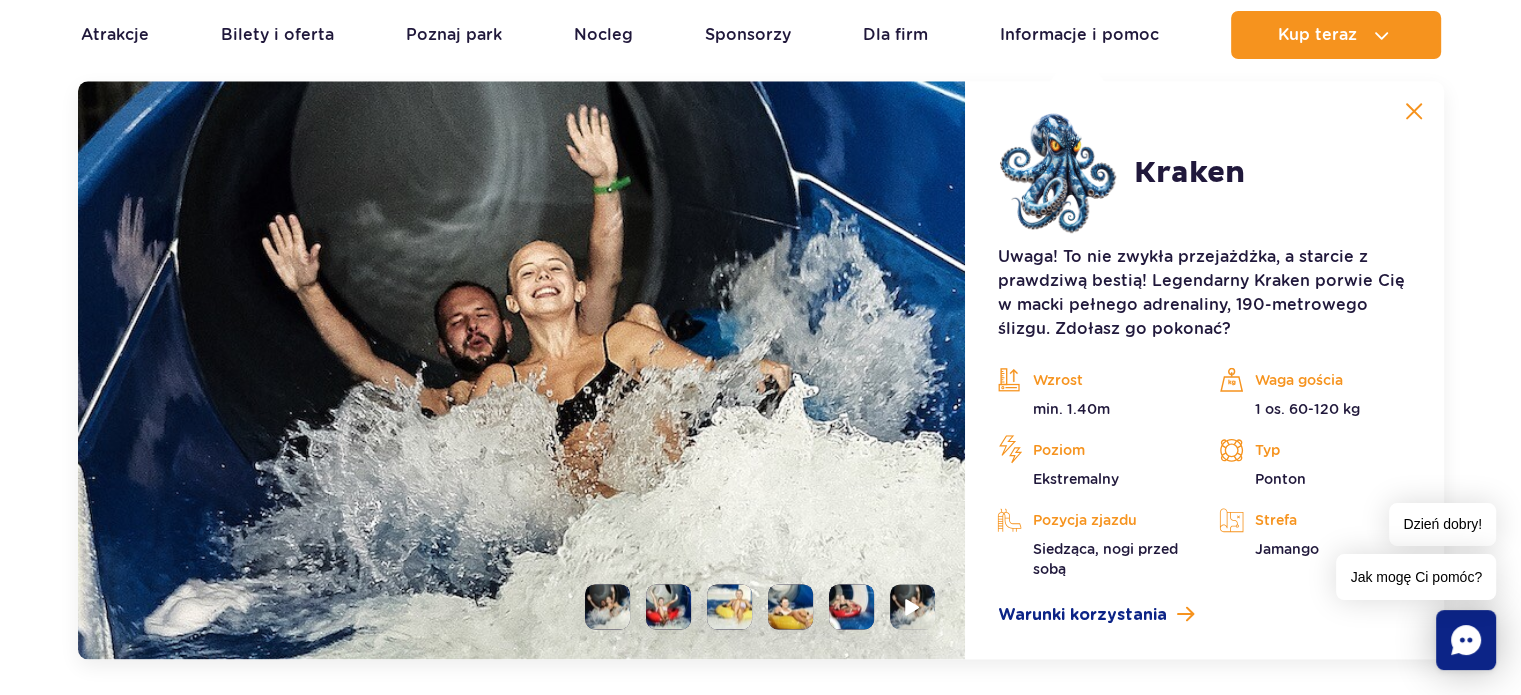 scroll, scrollTop: 2436, scrollLeft: 0, axis: vertical 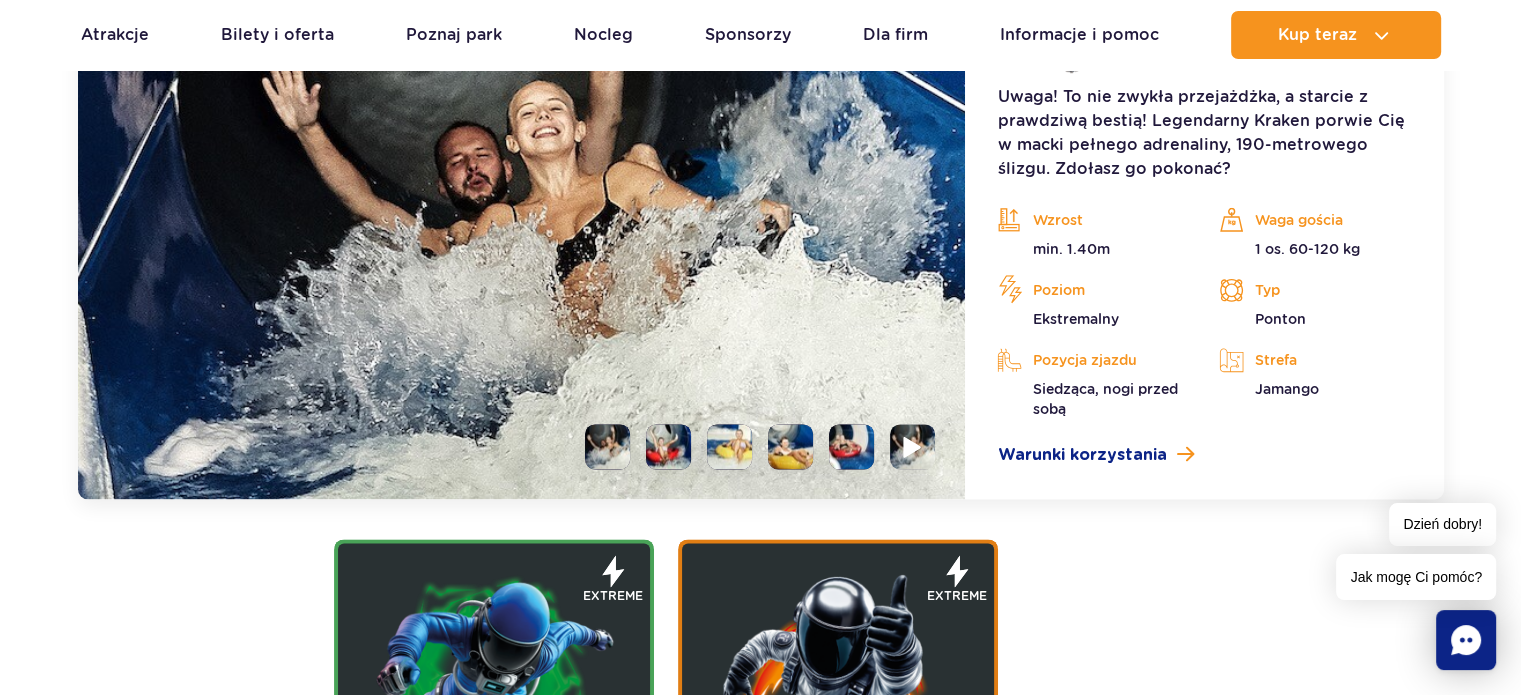 click at bounding box center [913, 446] 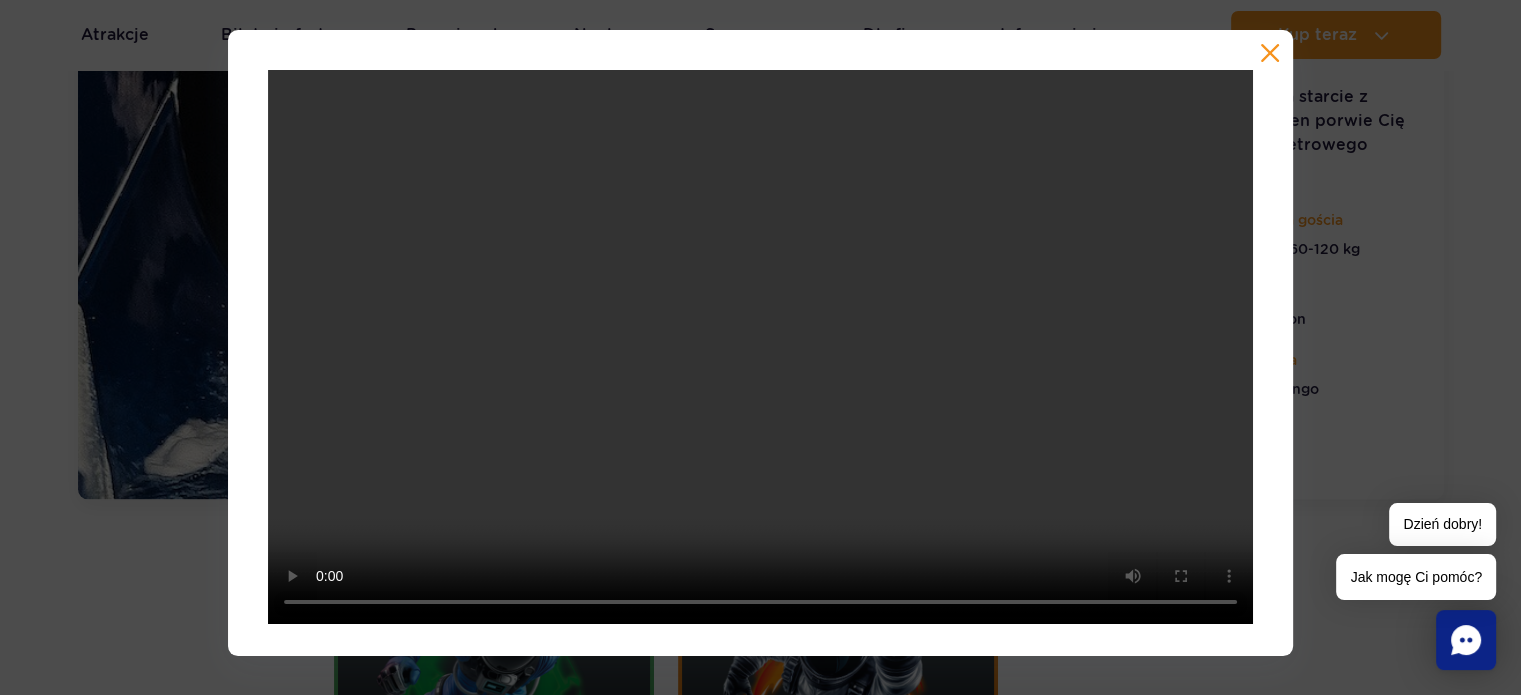 click at bounding box center (1270, 53) 